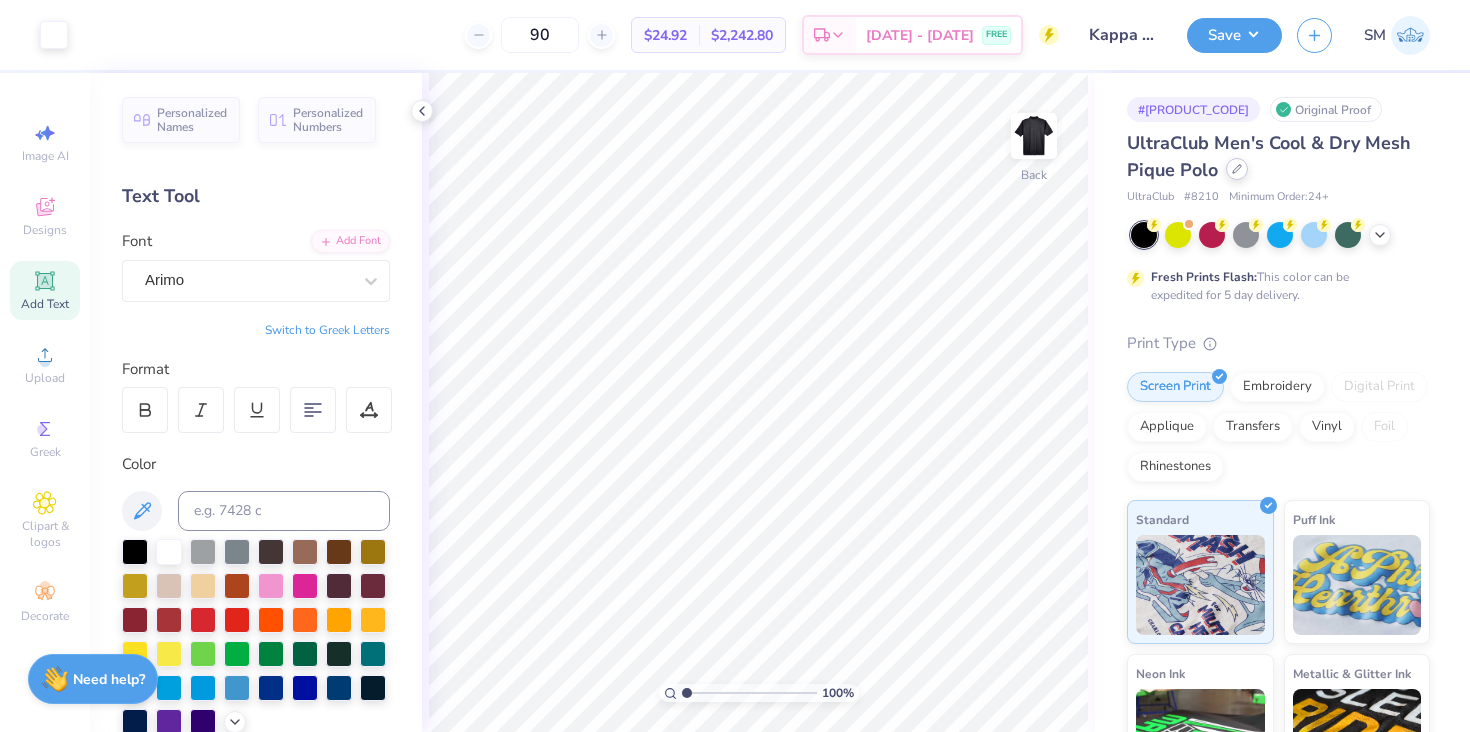 scroll, scrollTop: 0, scrollLeft: 0, axis: both 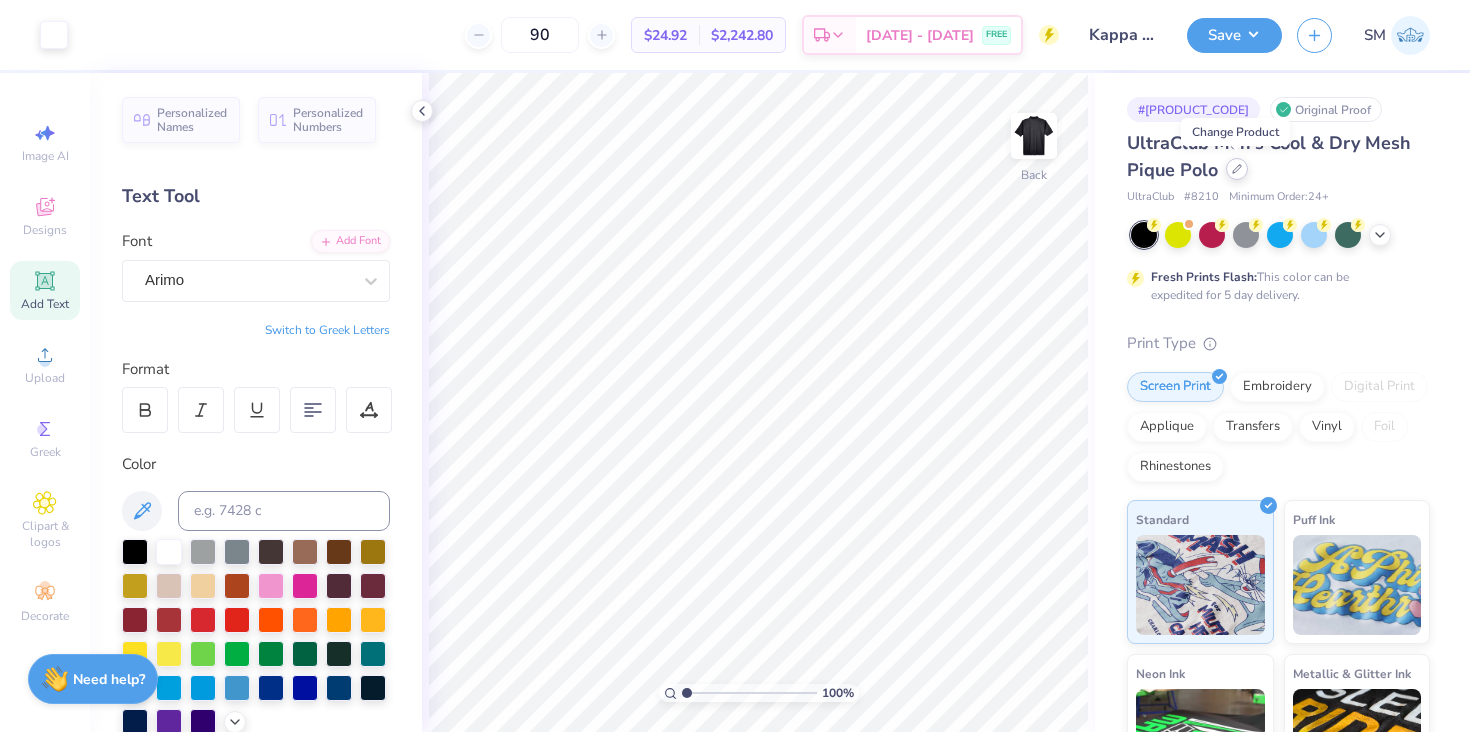 click at bounding box center (1237, 169) 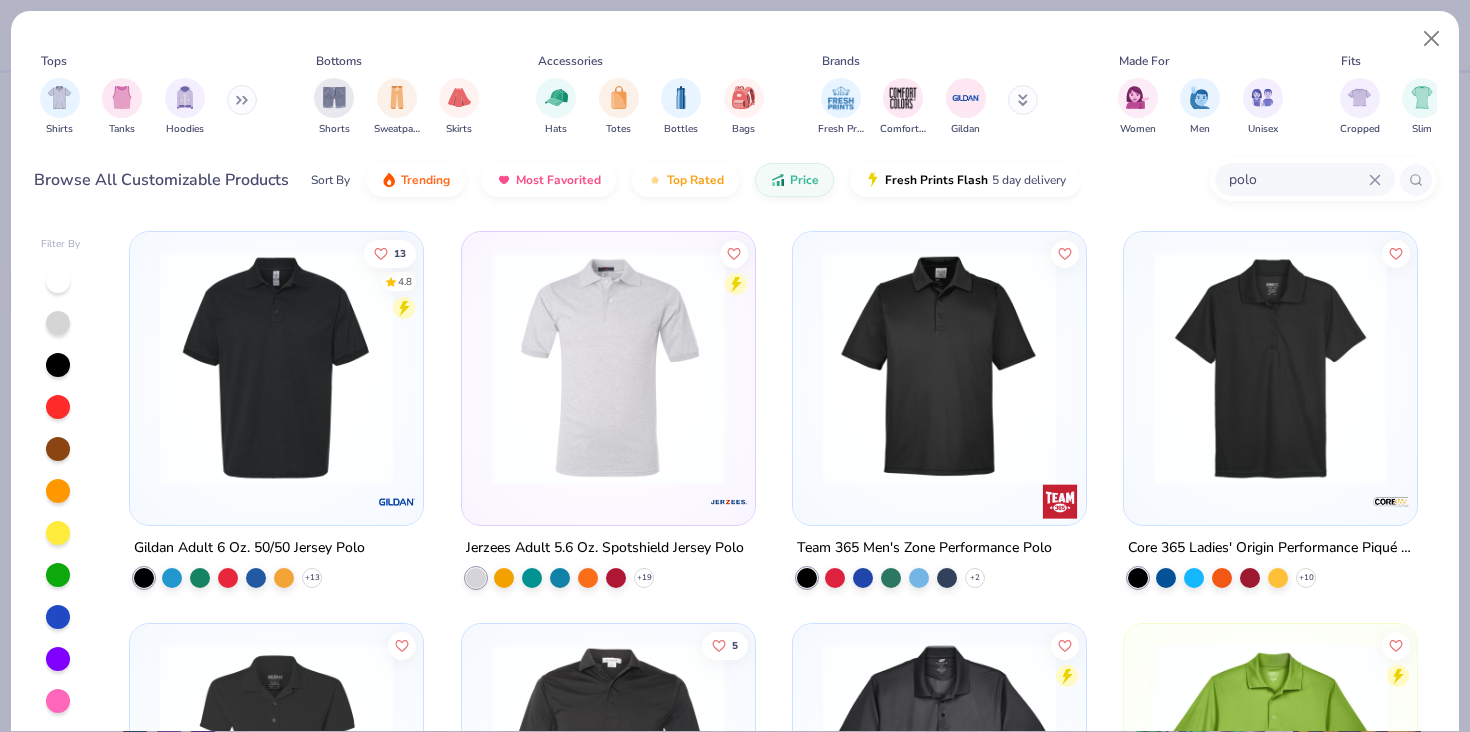 click at bounding box center [242, 100] 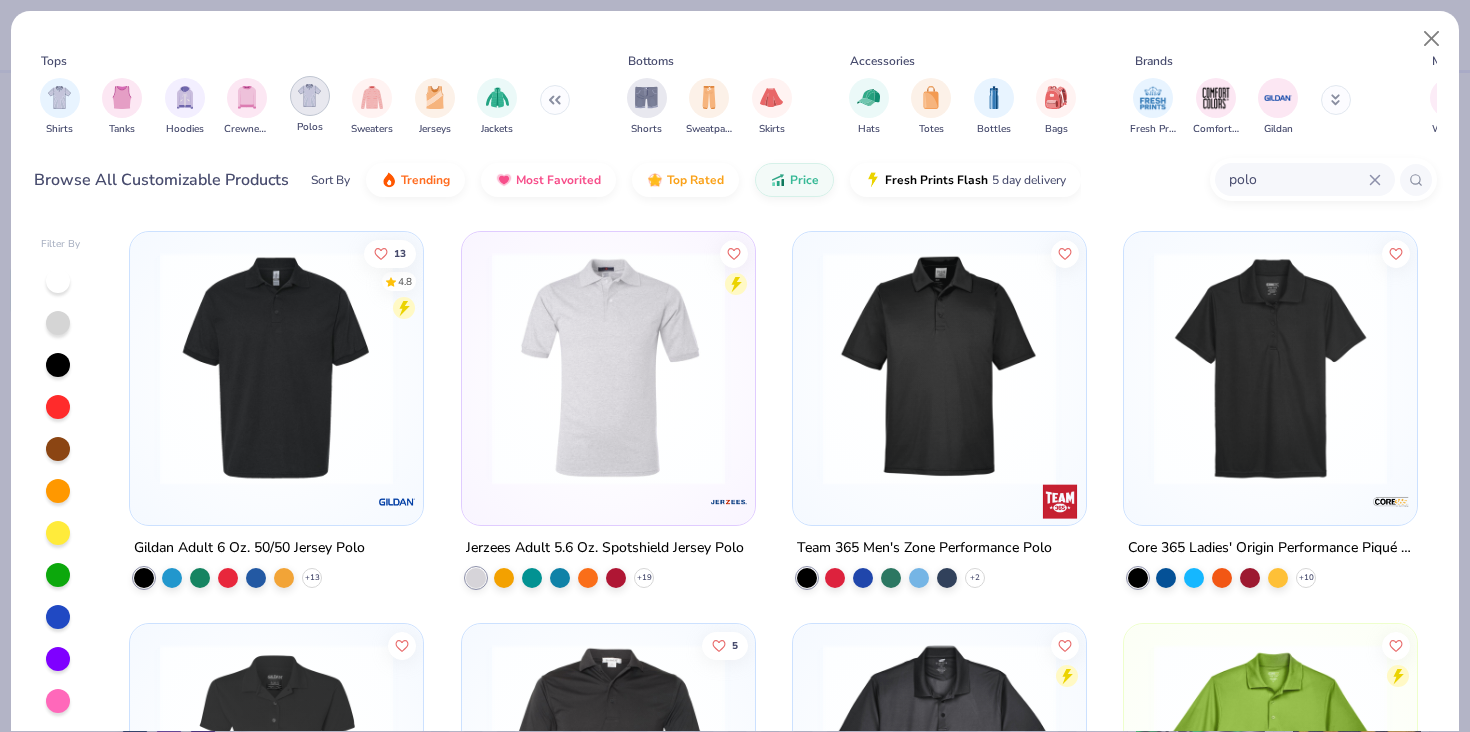 click at bounding box center [310, 96] 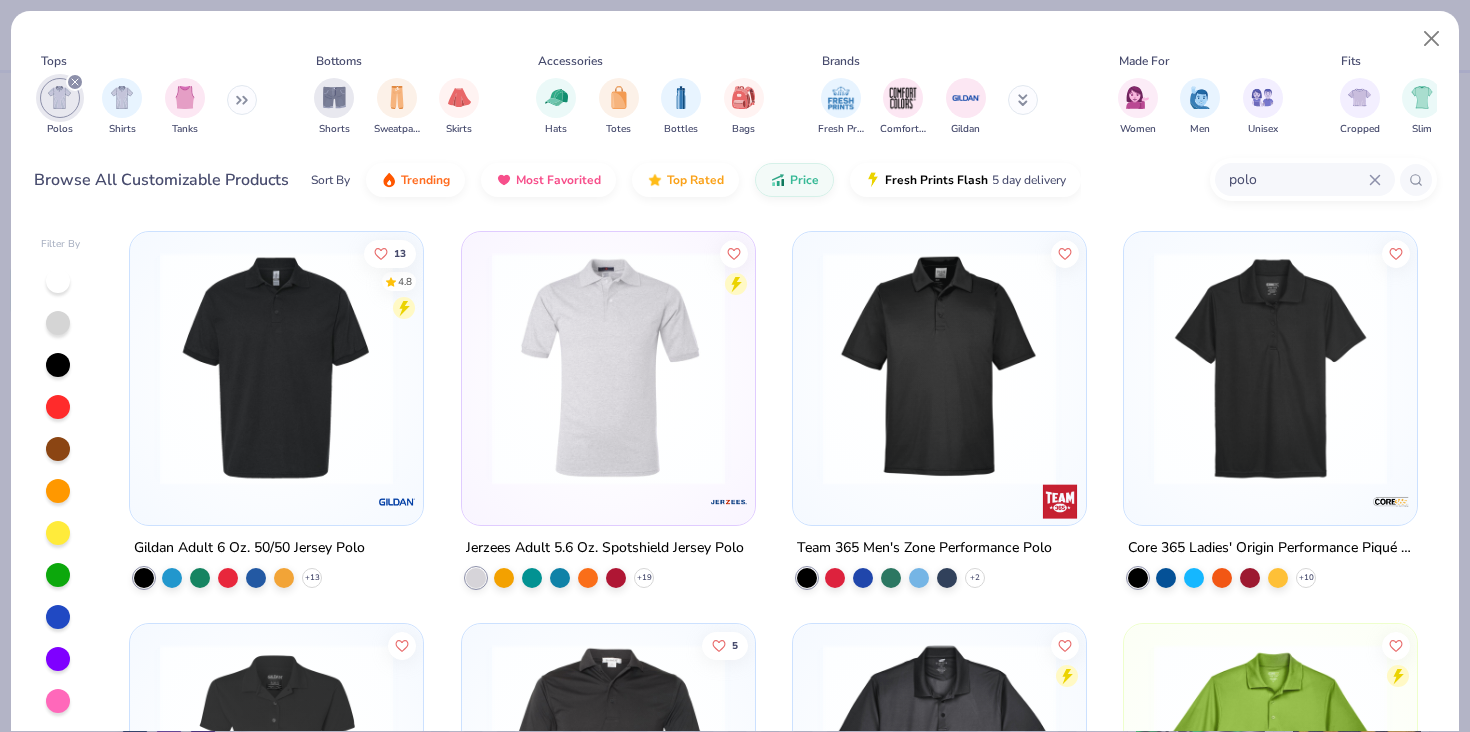 click on "polo" at bounding box center (1305, 179) 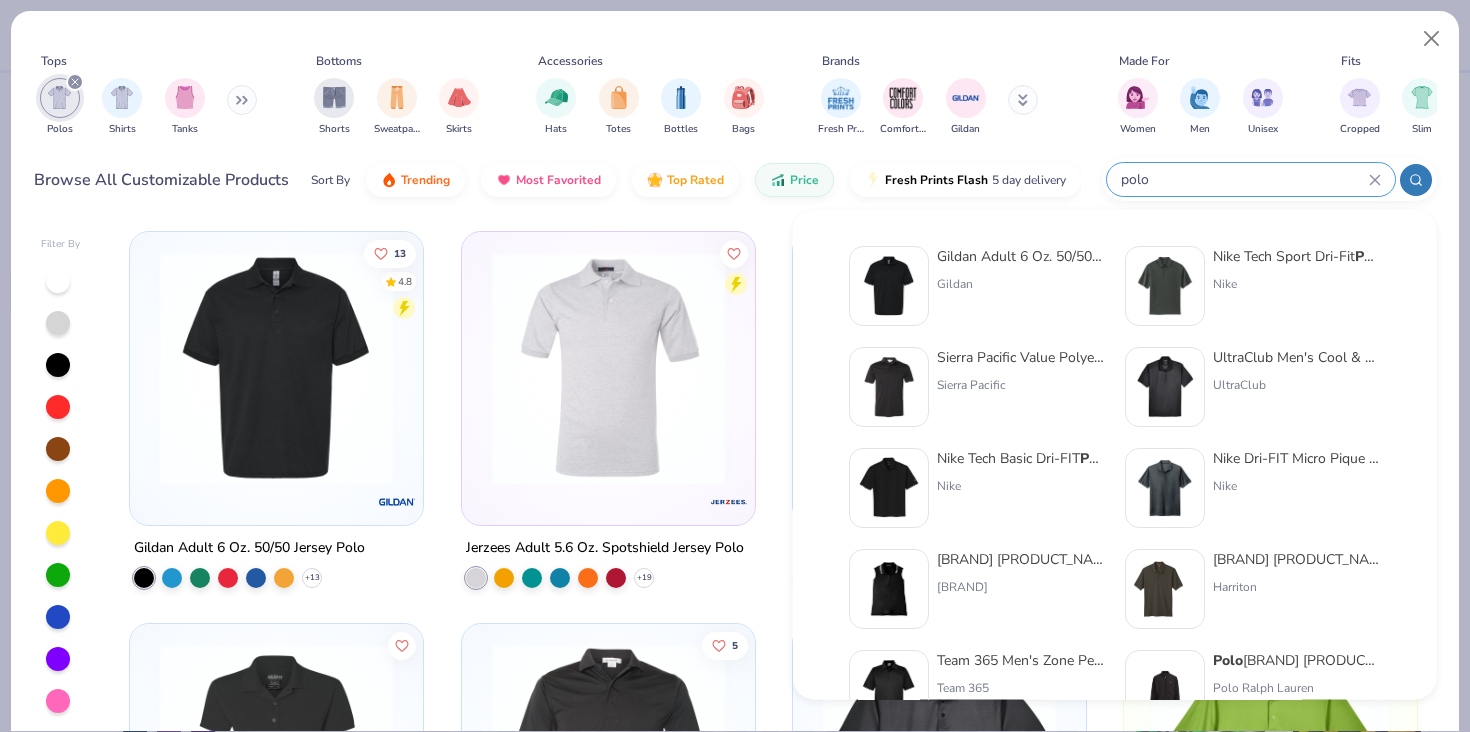 click on "polo" at bounding box center (1251, 179) 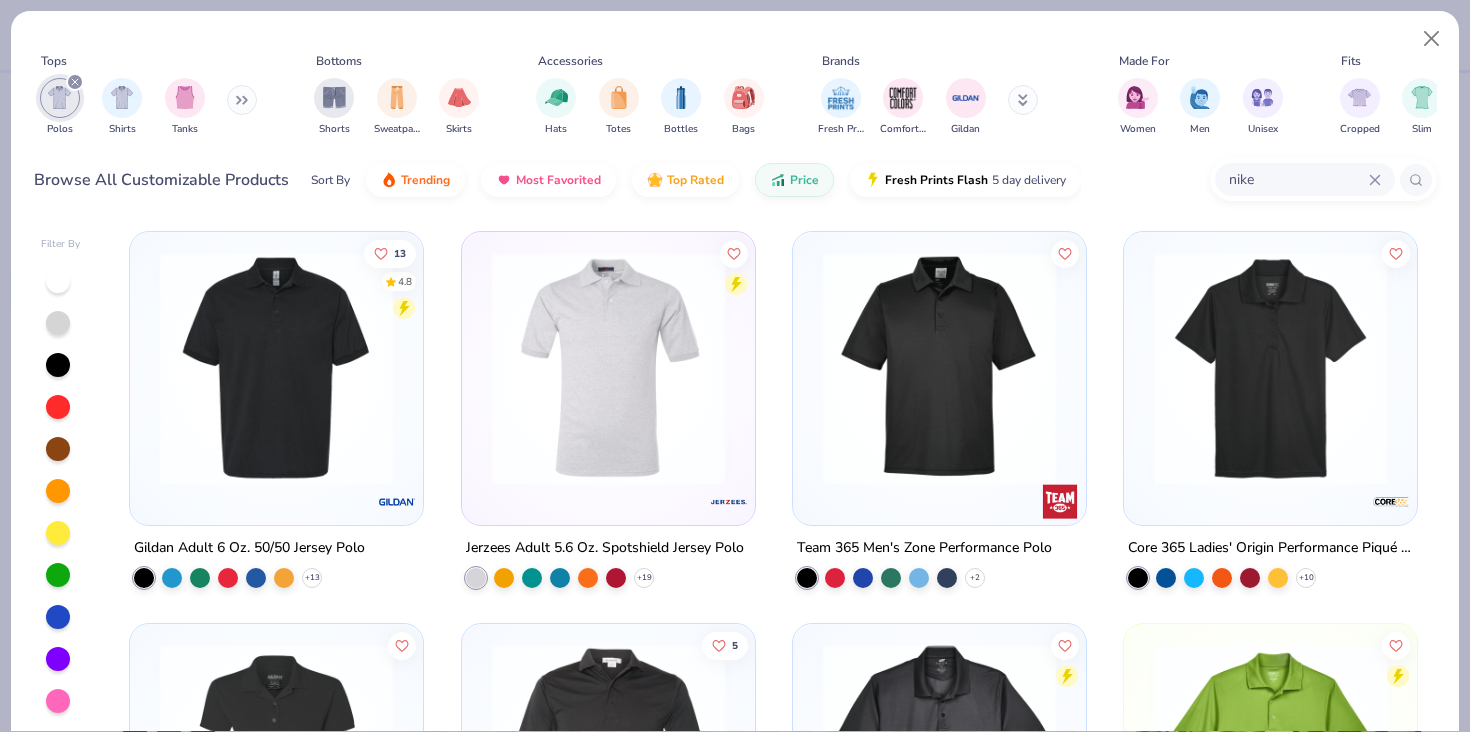 type on "nike" 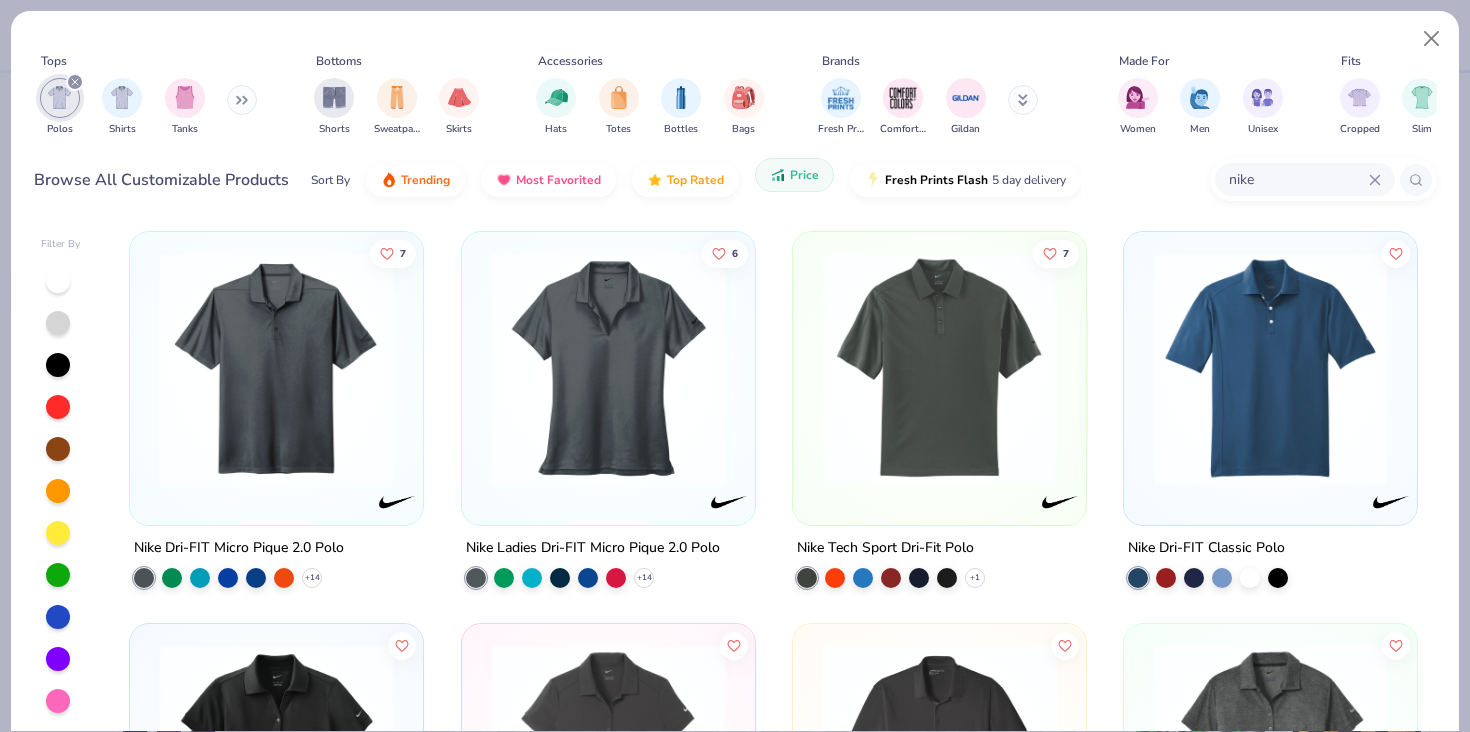 click on "Price" at bounding box center [804, 175] 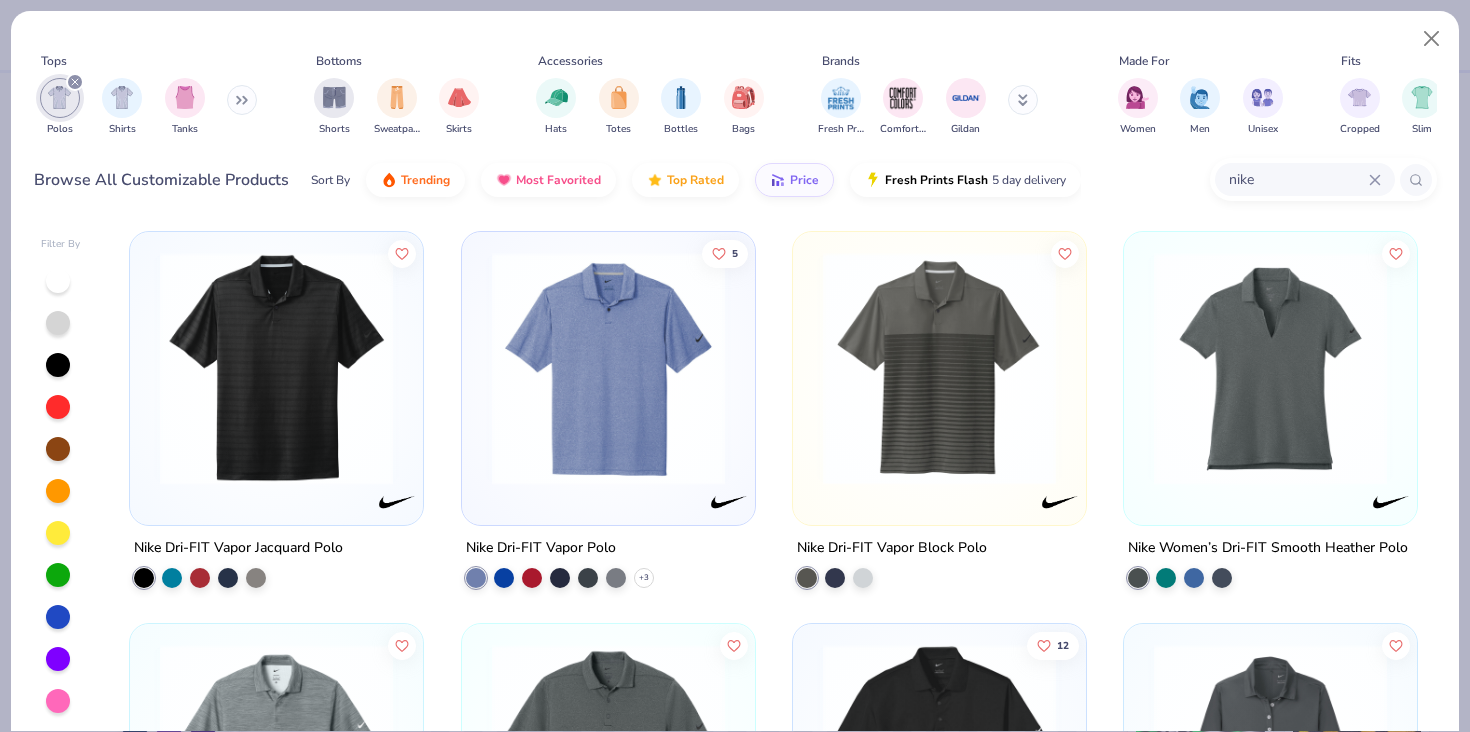 click on "Nike Dri-FIT Vapor Jacquard Polo" at bounding box center [238, 548] 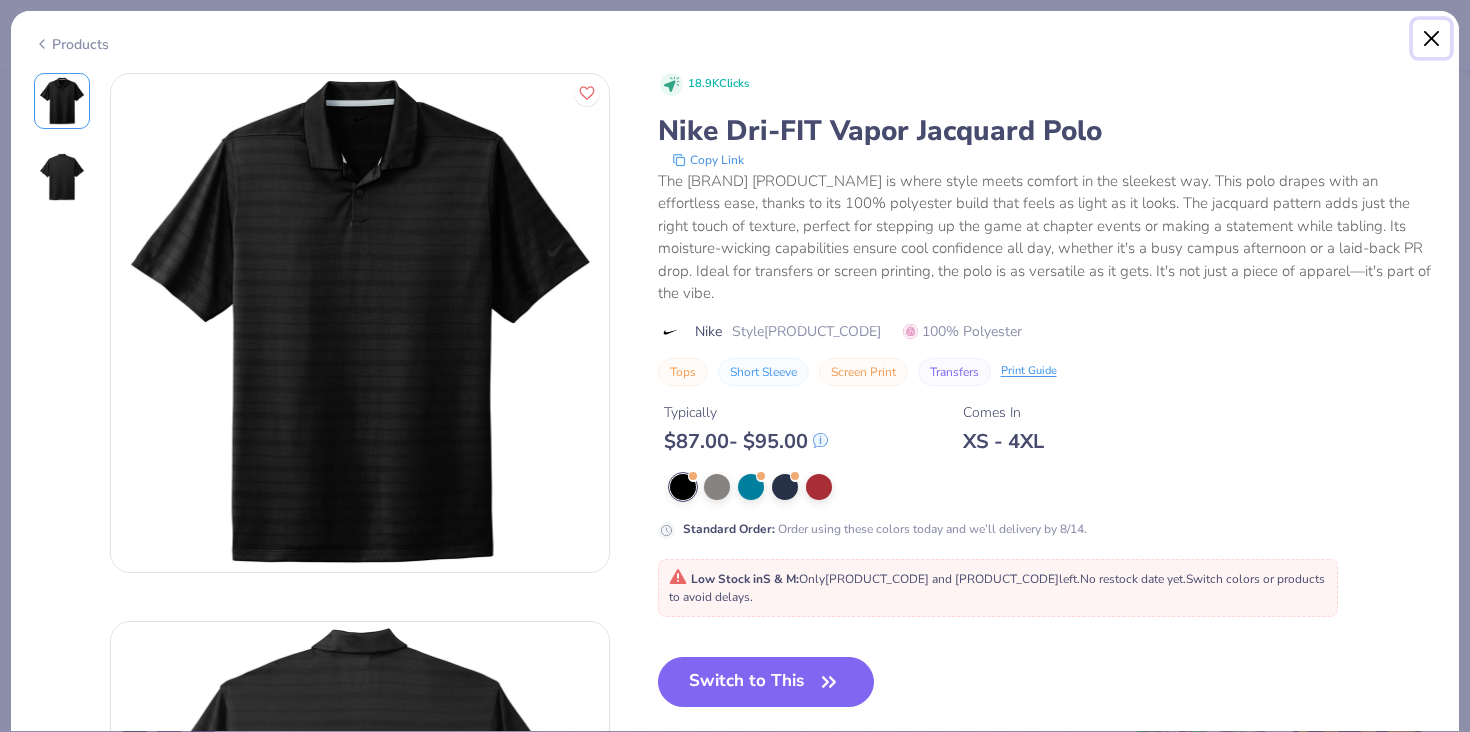 click at bounding box center (1432, 39) 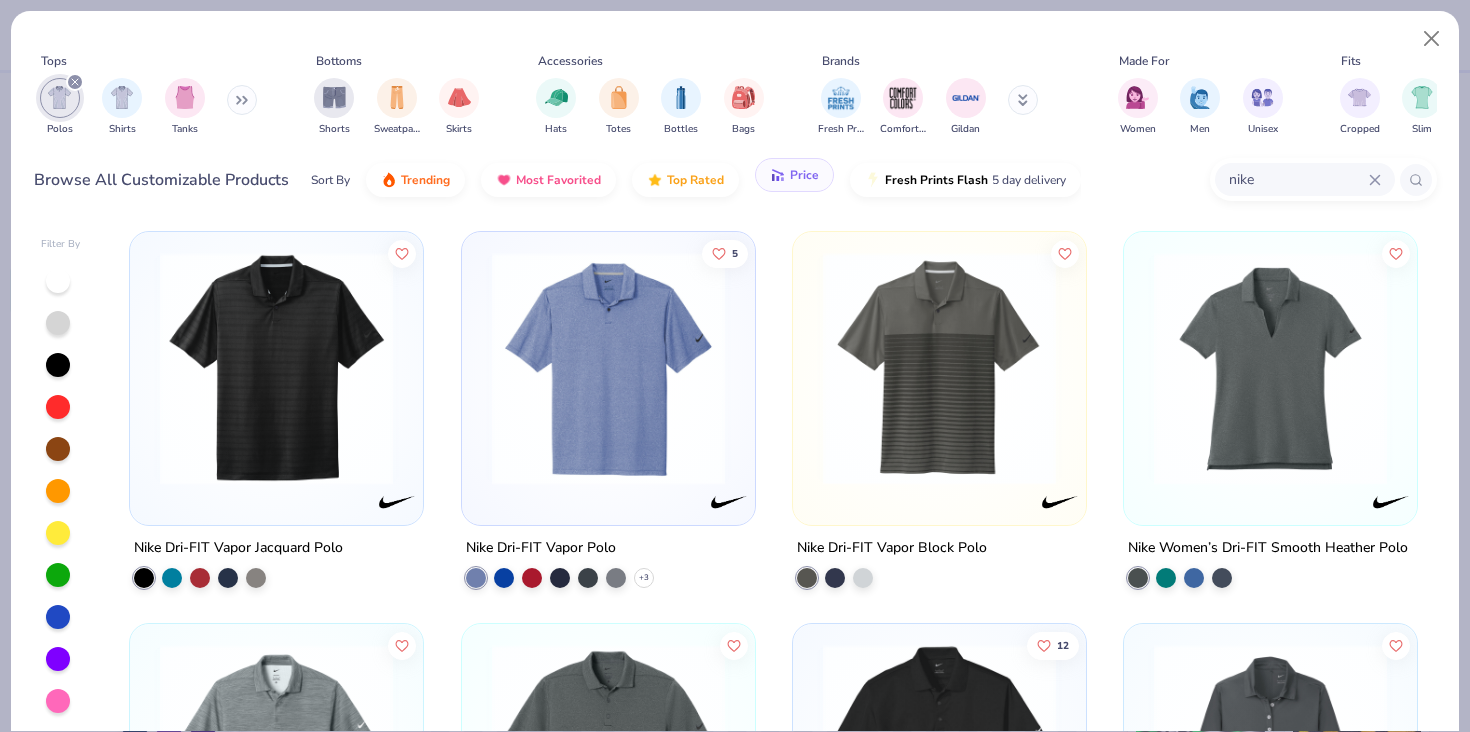 click 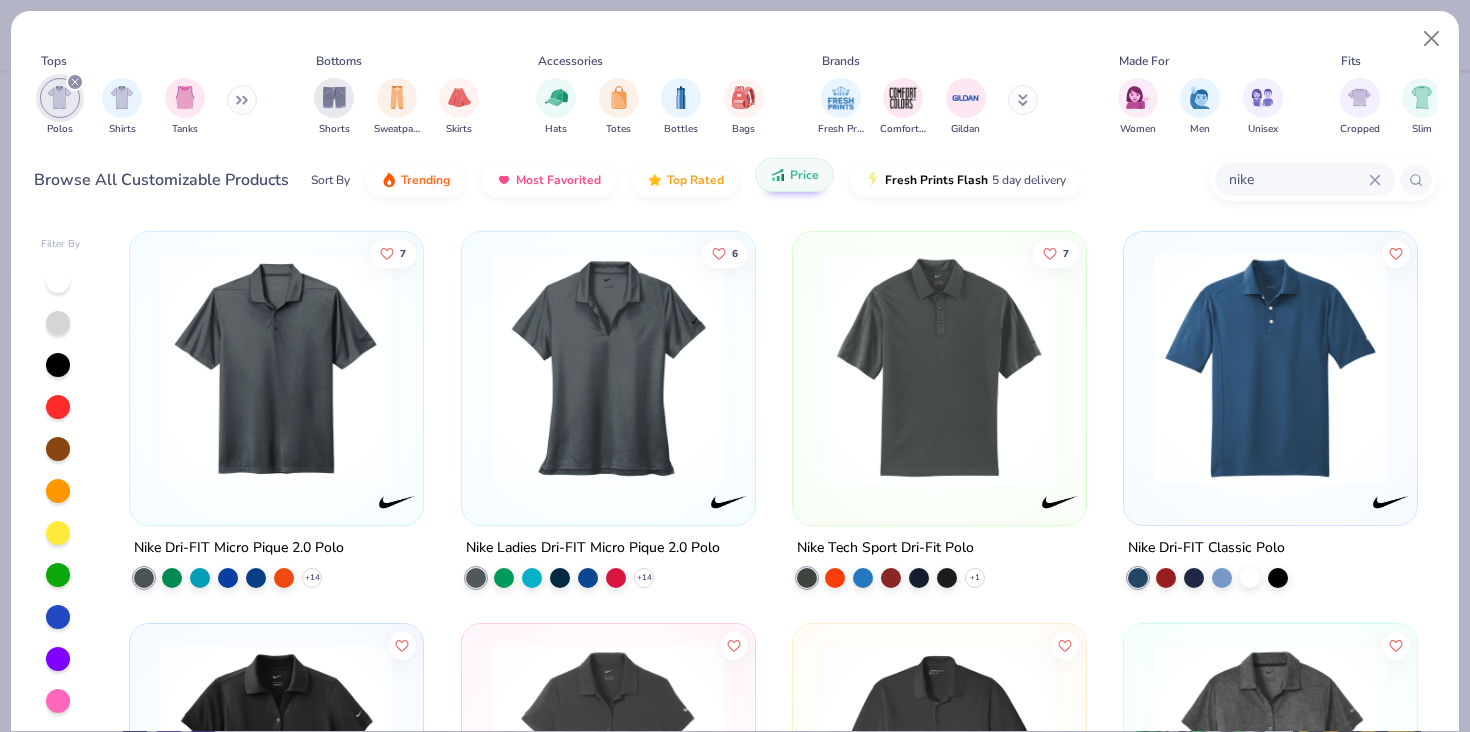 click on "Nike Dri-FIT Micro Pique 2.0 Polo" at bounding box center [239, 548] 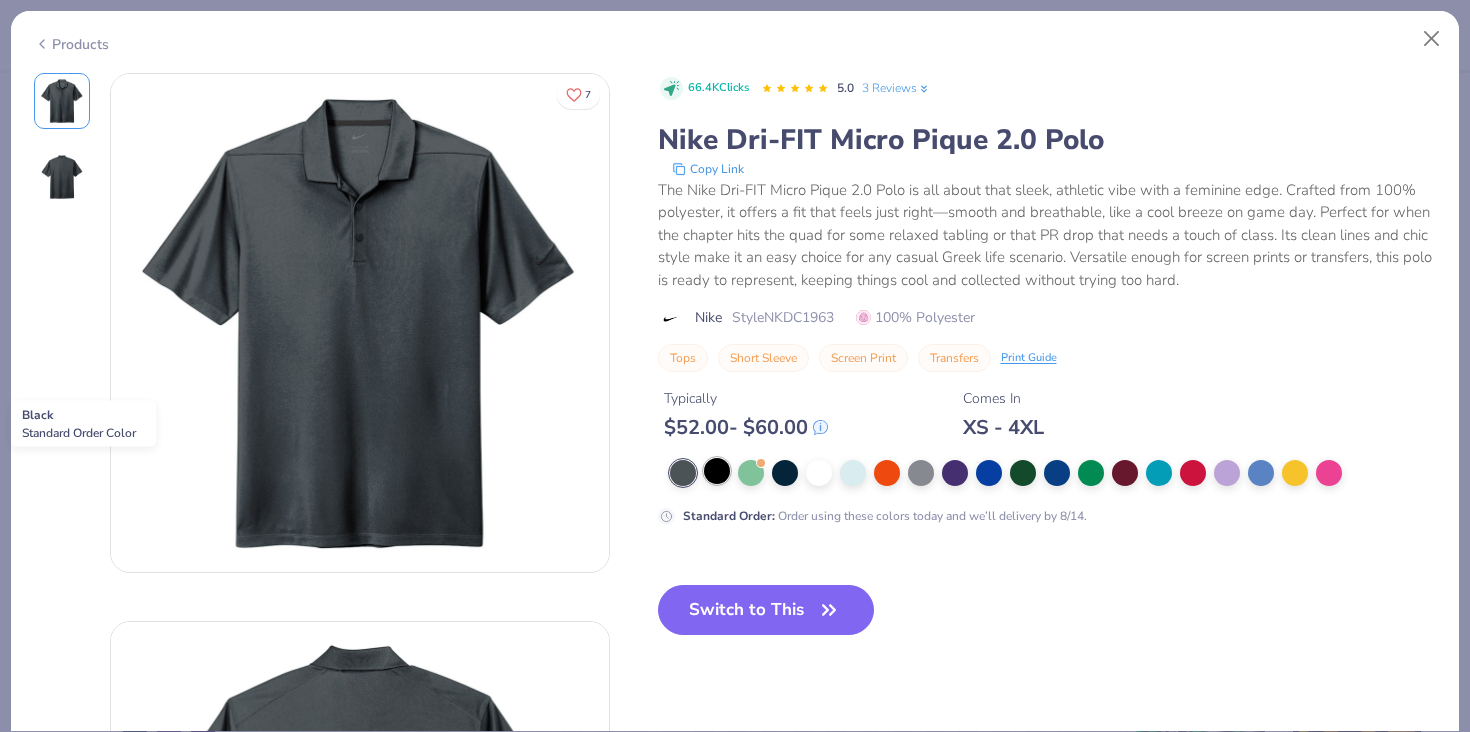 click at bounding box center [717, 471] 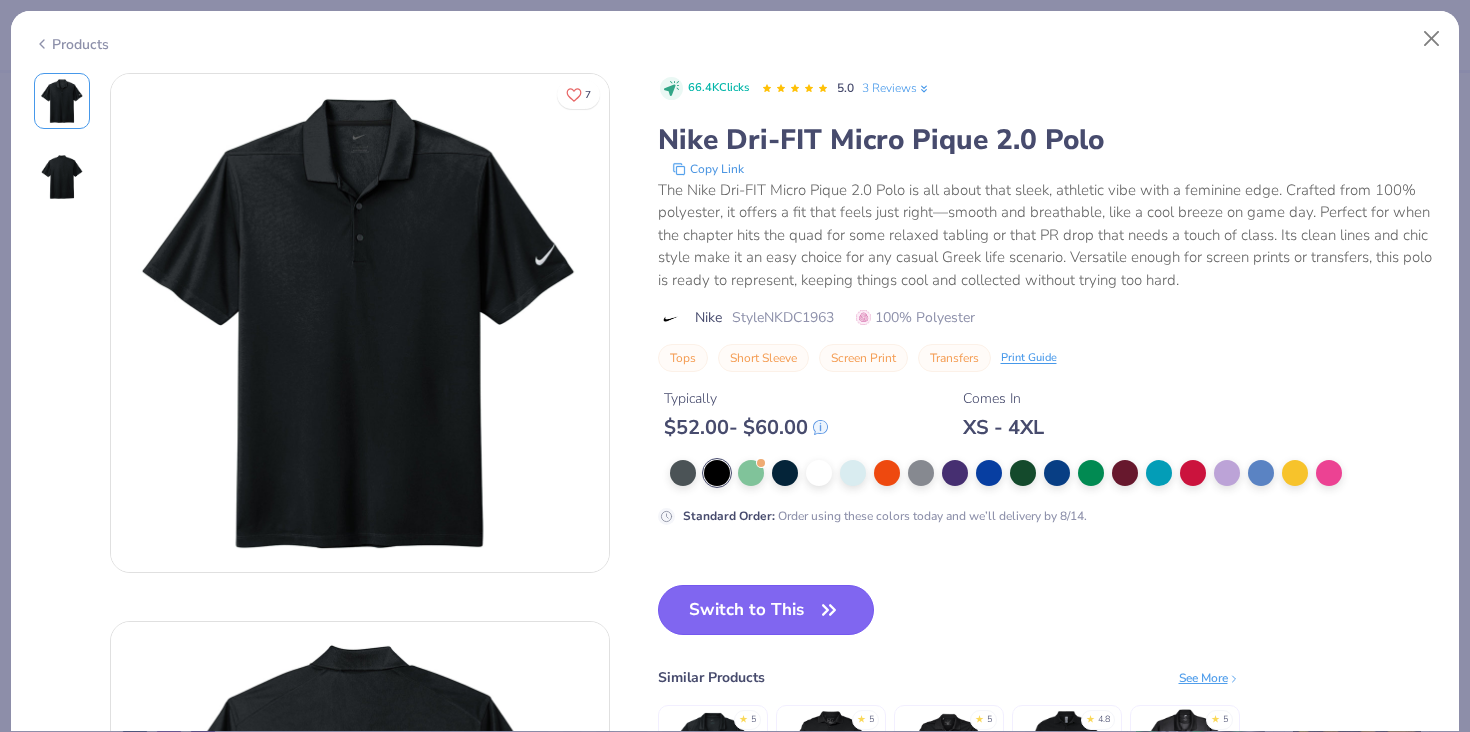 click on "Switch to This" at bounding box center [766, 610] 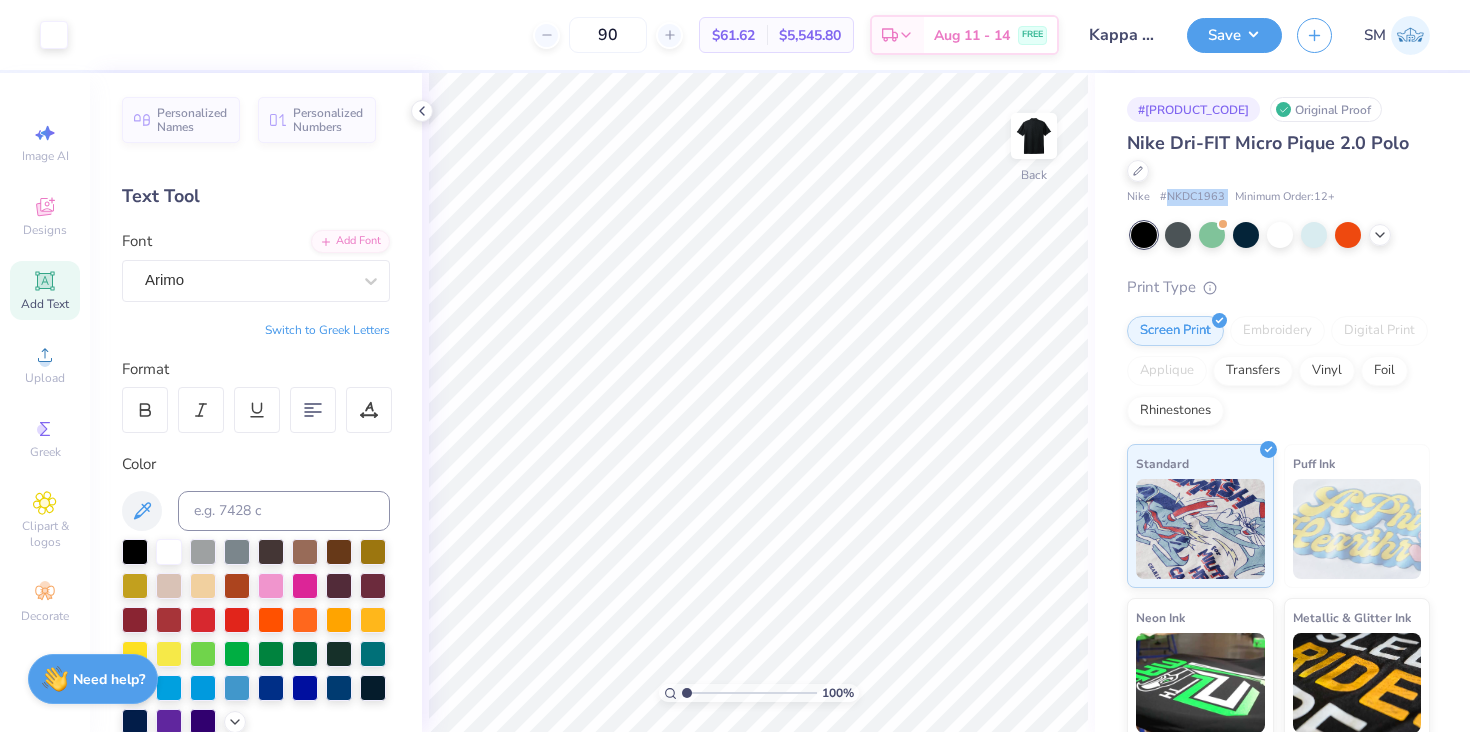 drag, startPoint x: 1167, startPoint y: 194, endPoint x: 1233, endPoint y: 193, distance: 66.007576 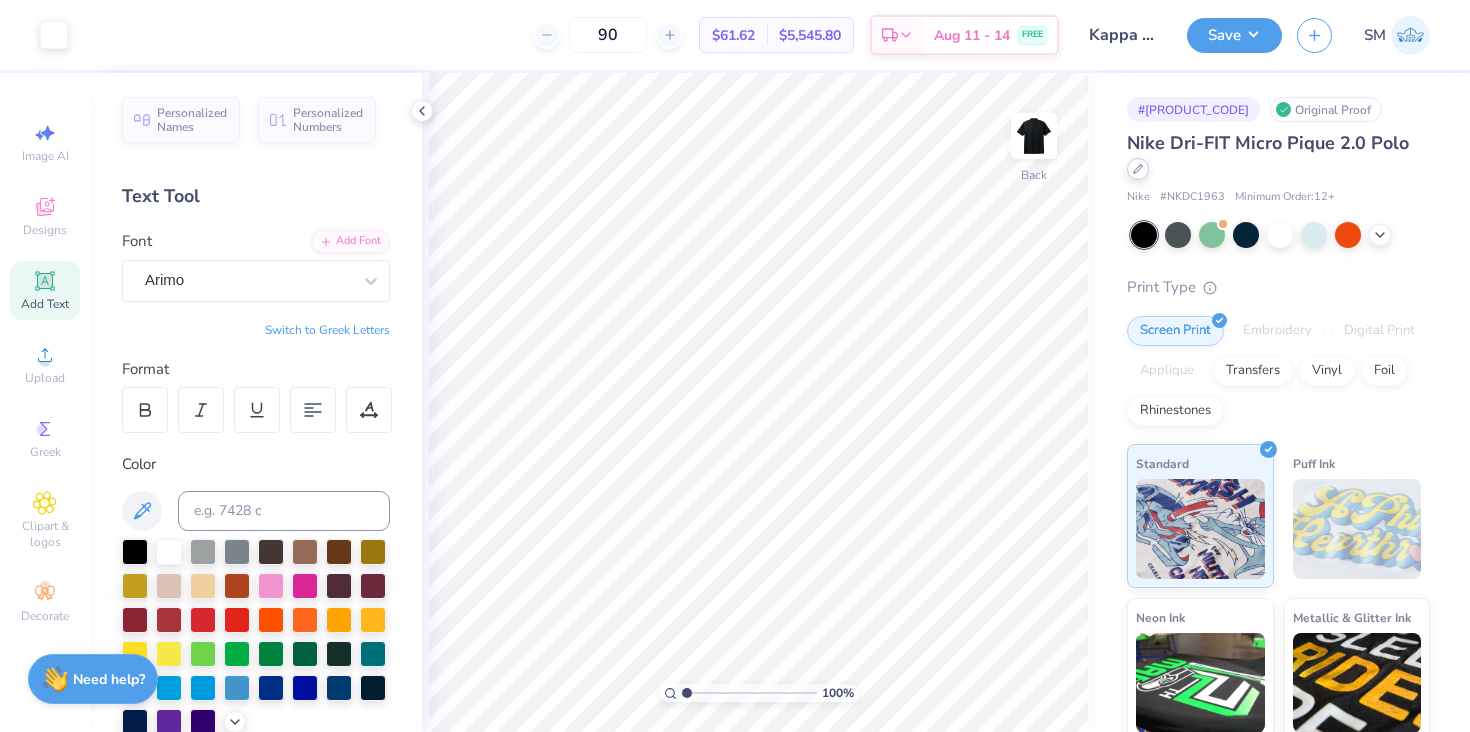 click 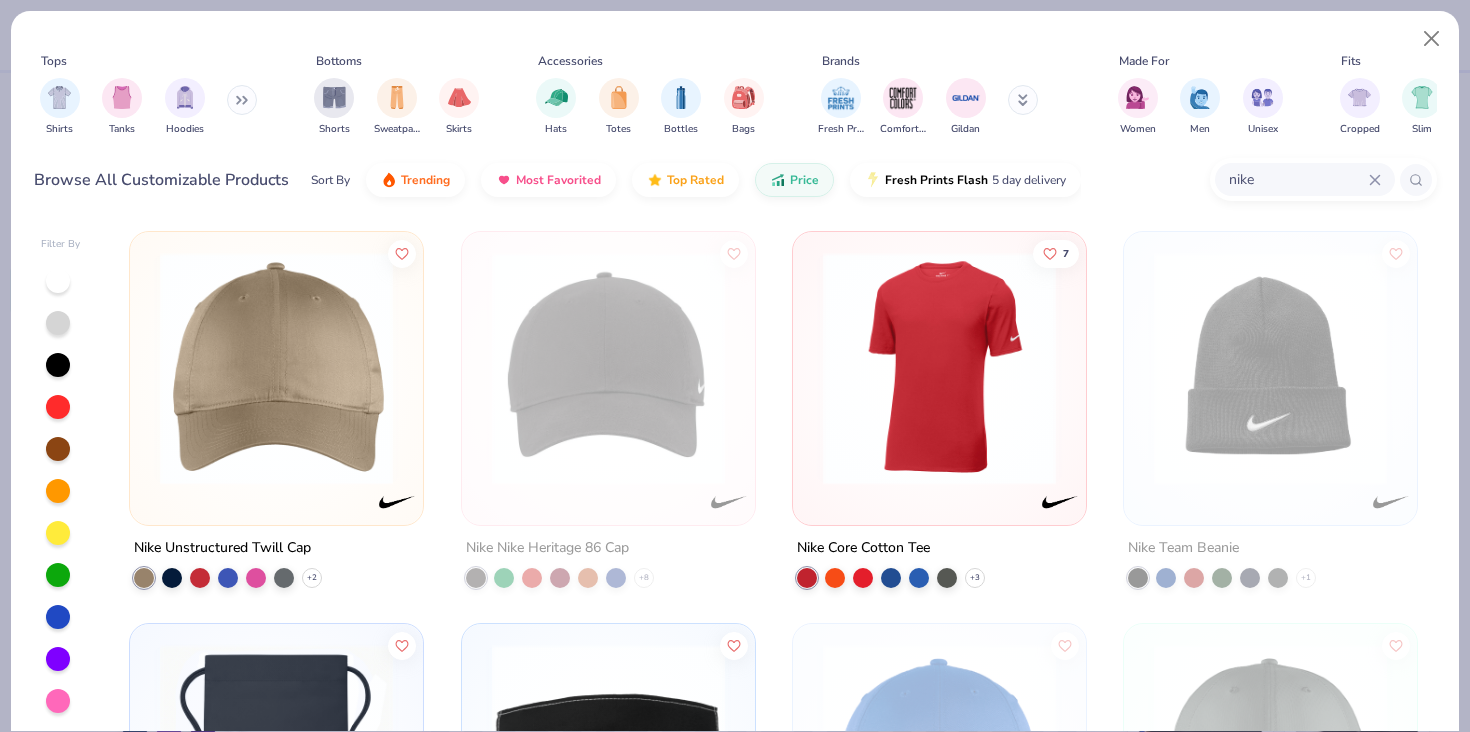 click at bounding box center [242, 100] 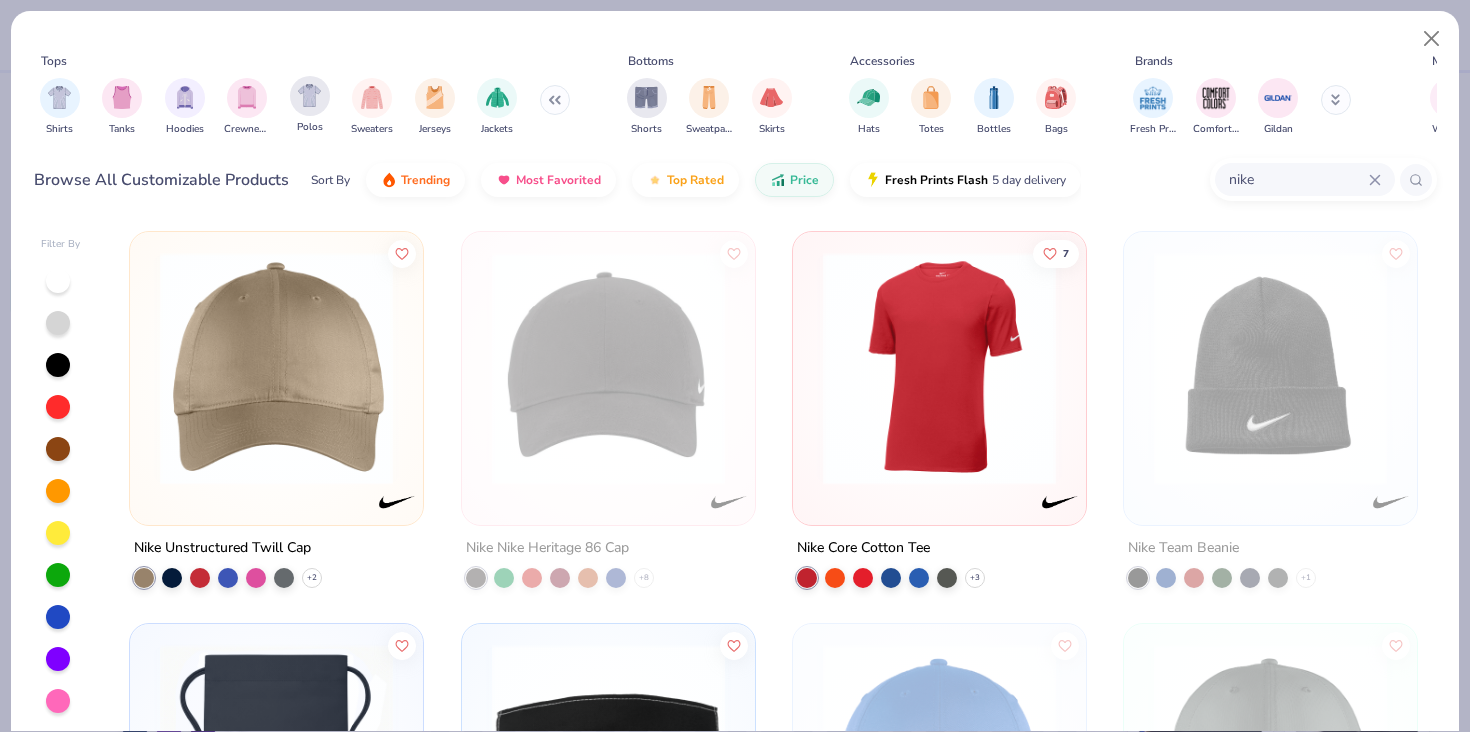 click on "Polos" at bounding box center [310, 127] 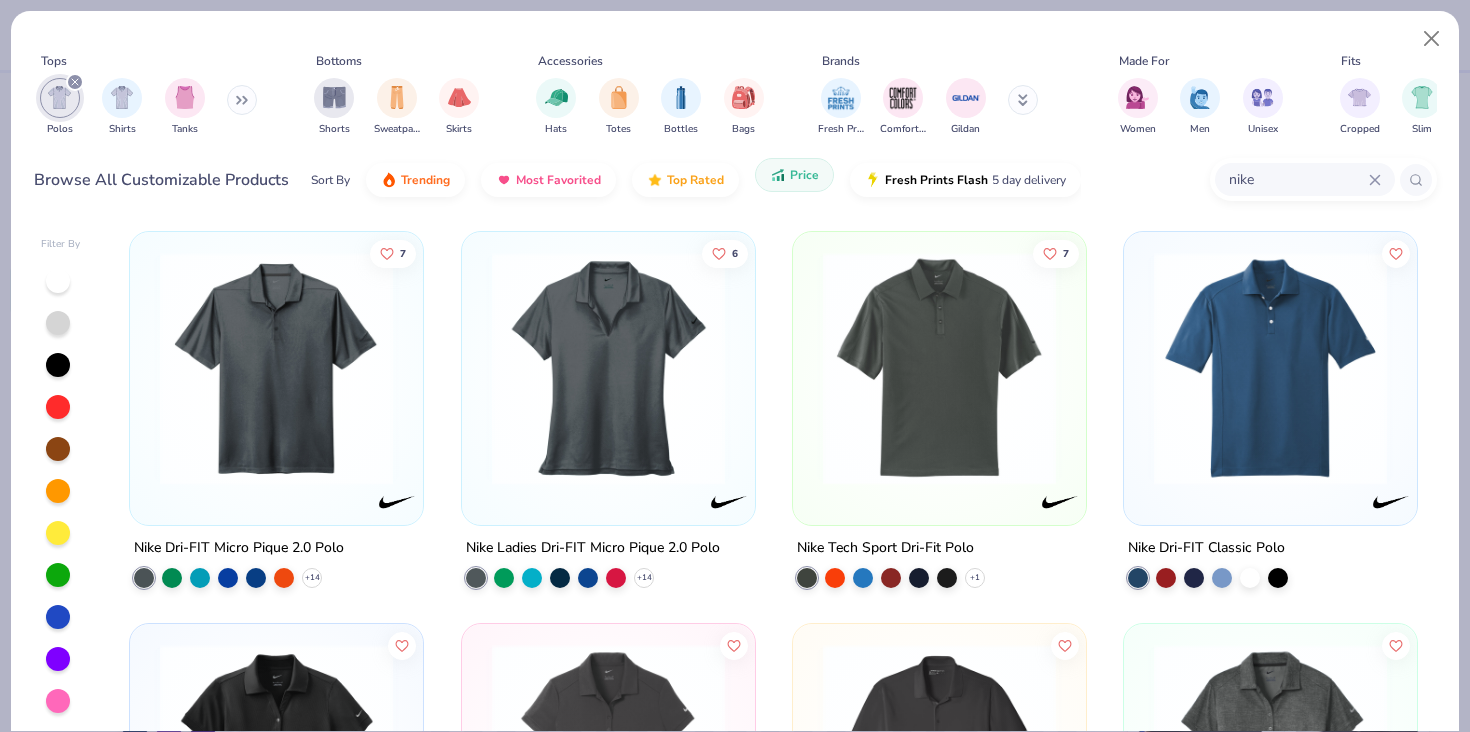 click on "Price" at bounding box center [794, 175] 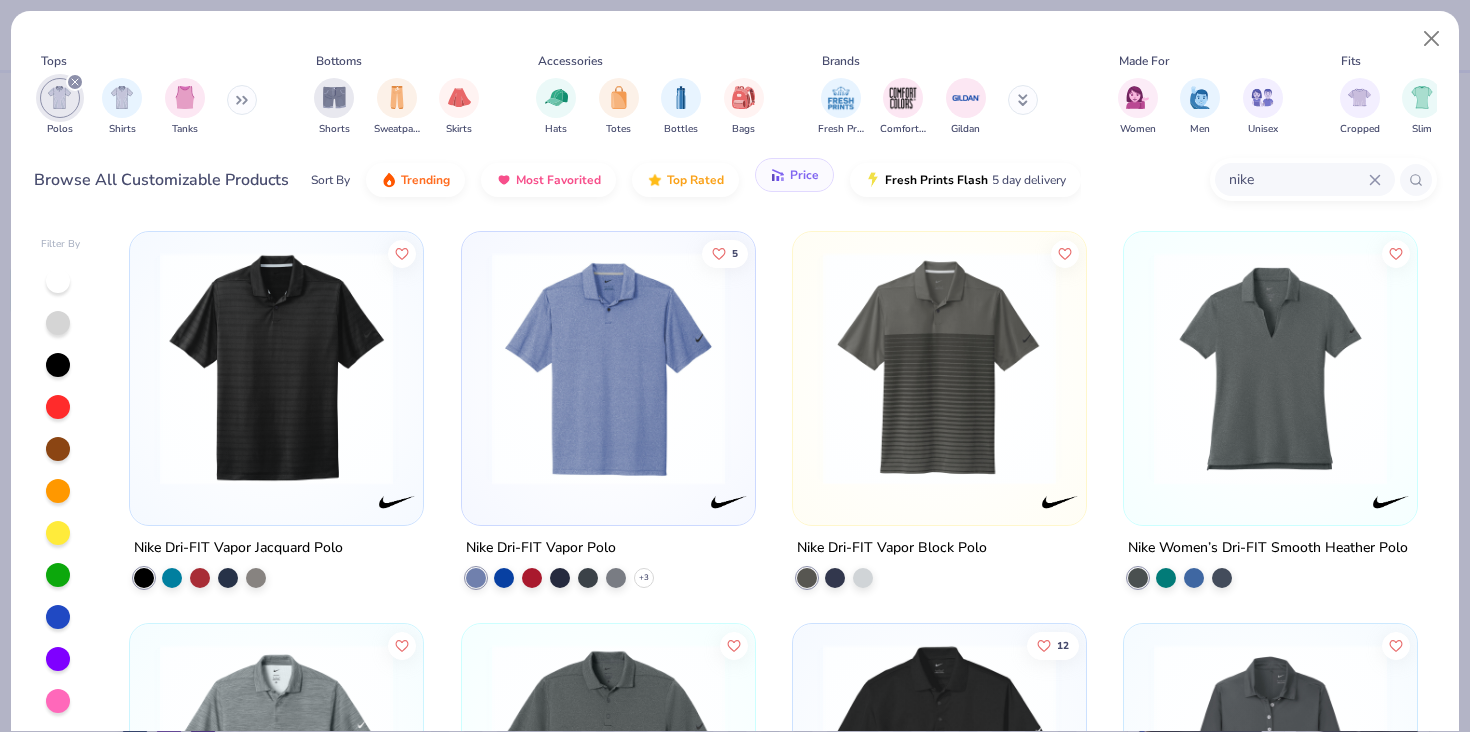 click 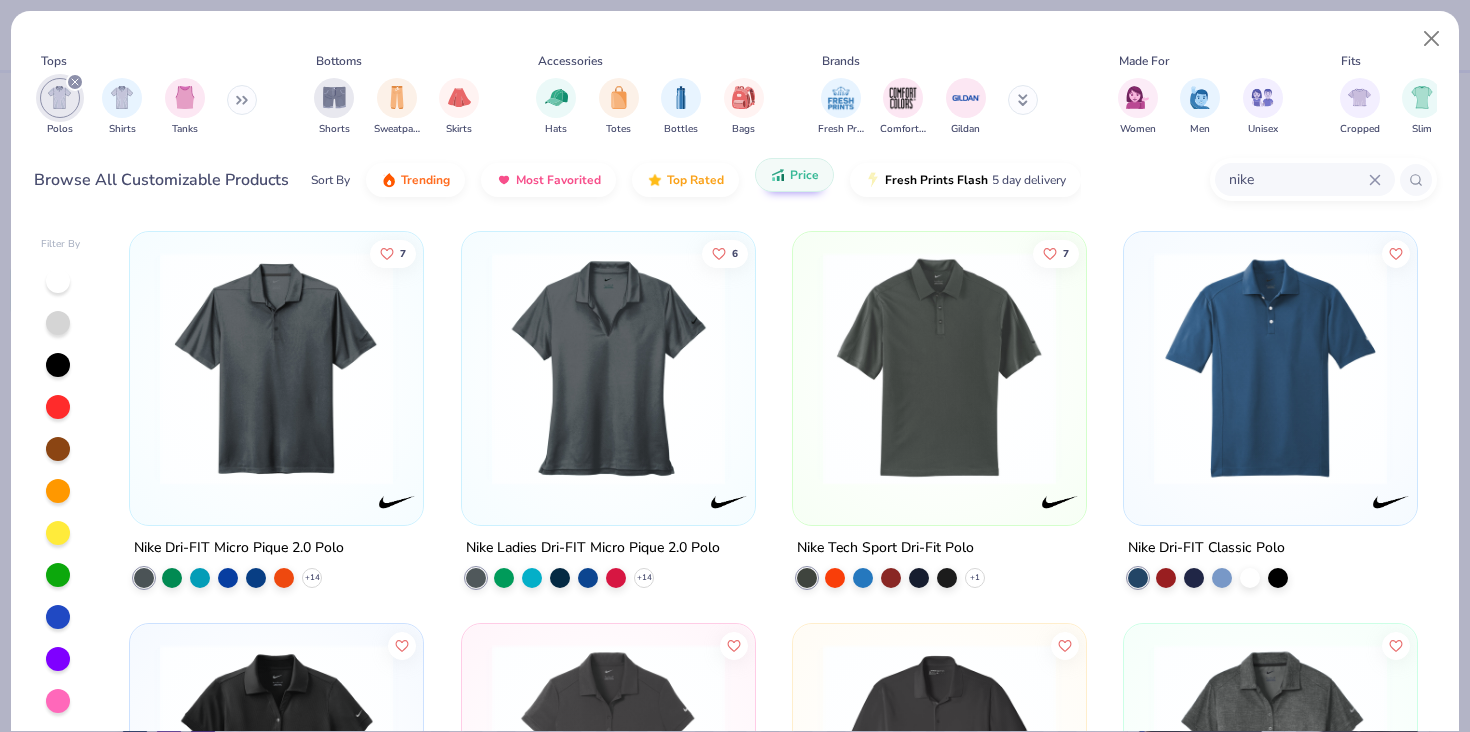 click on "Nike Tech Sport Dri-Fit Polo" at bounding box center (885, 548) 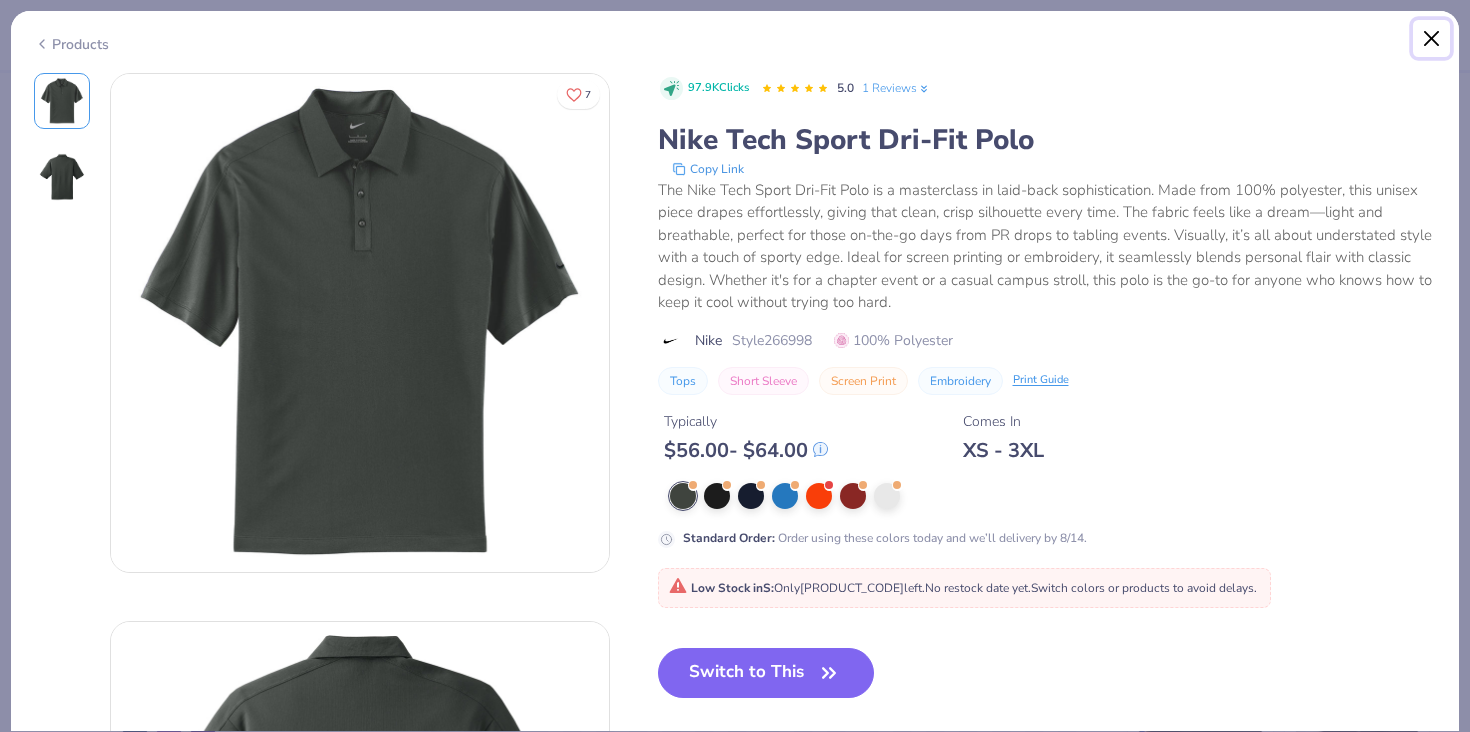 click at bounding box center [1432, 39] 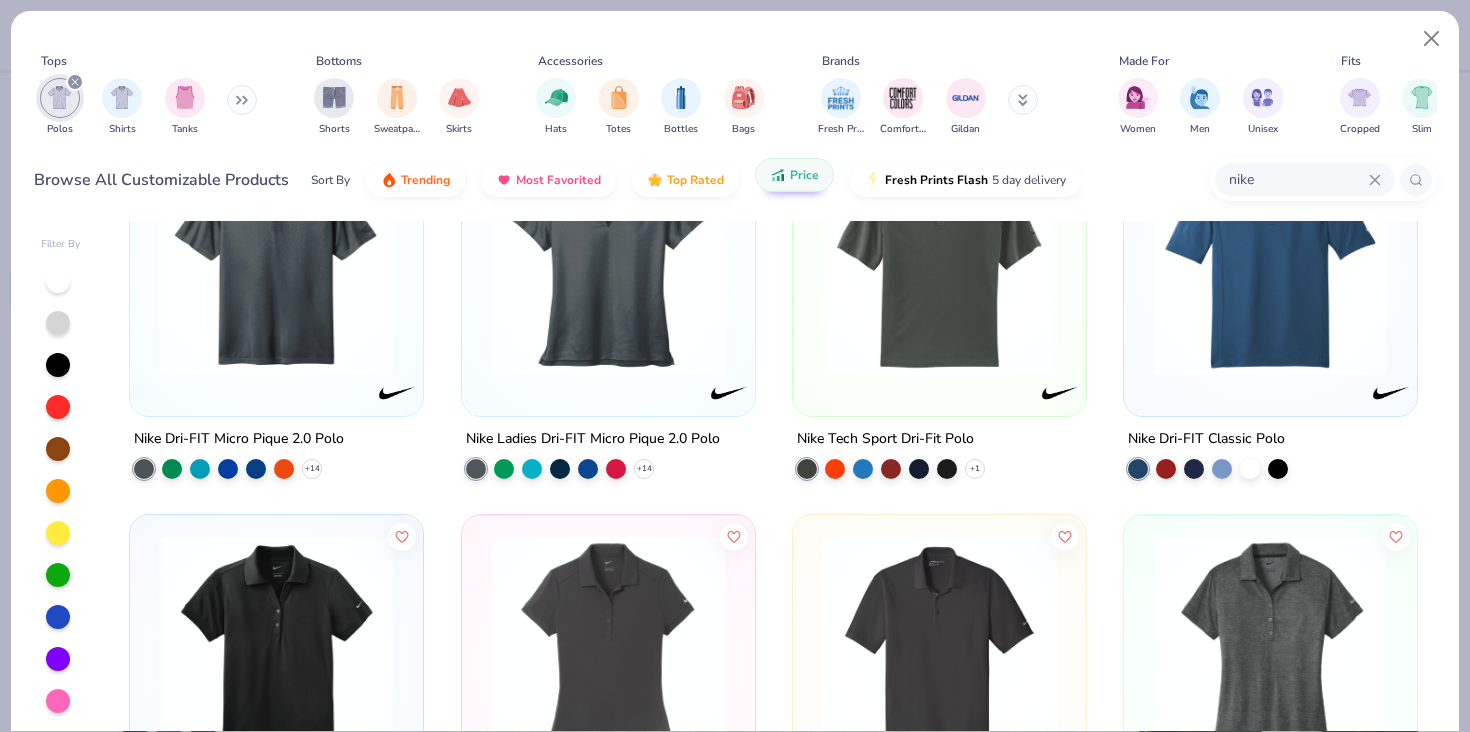 scroll, scrollTop: 110, scrollLeft: 0, axis: vertical 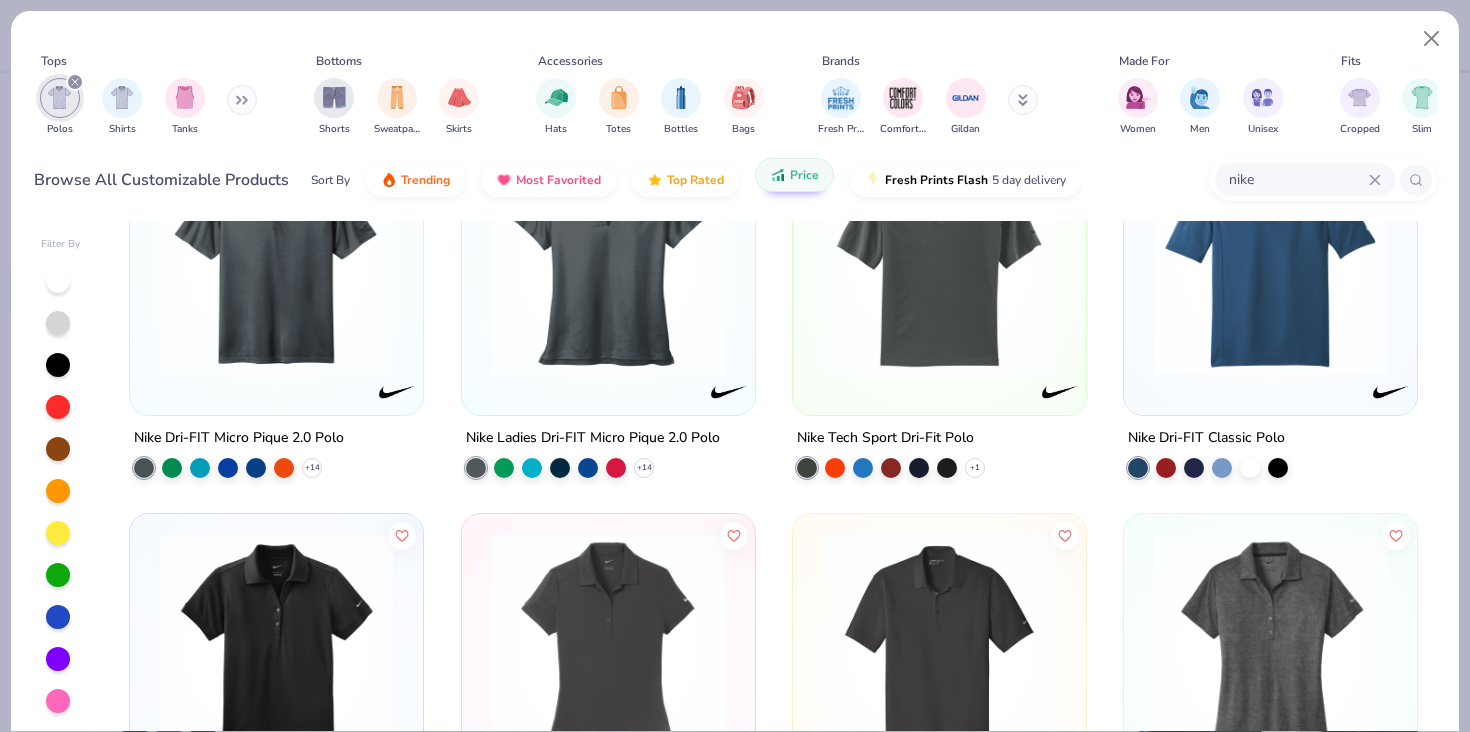 click on "Nike Dri-FIT Classic Polo" at bounding box center [1206, 438] 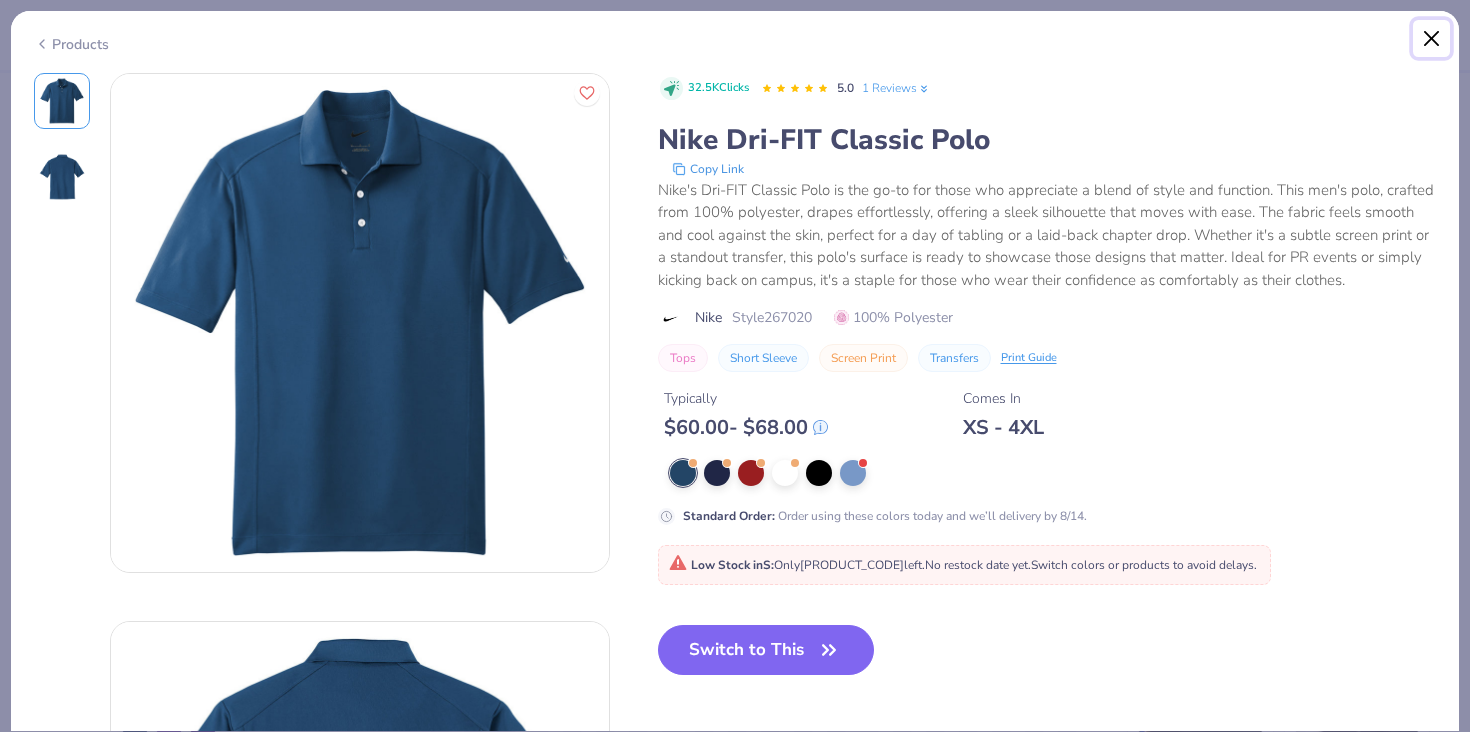 click at bounding box center [1432, 39] 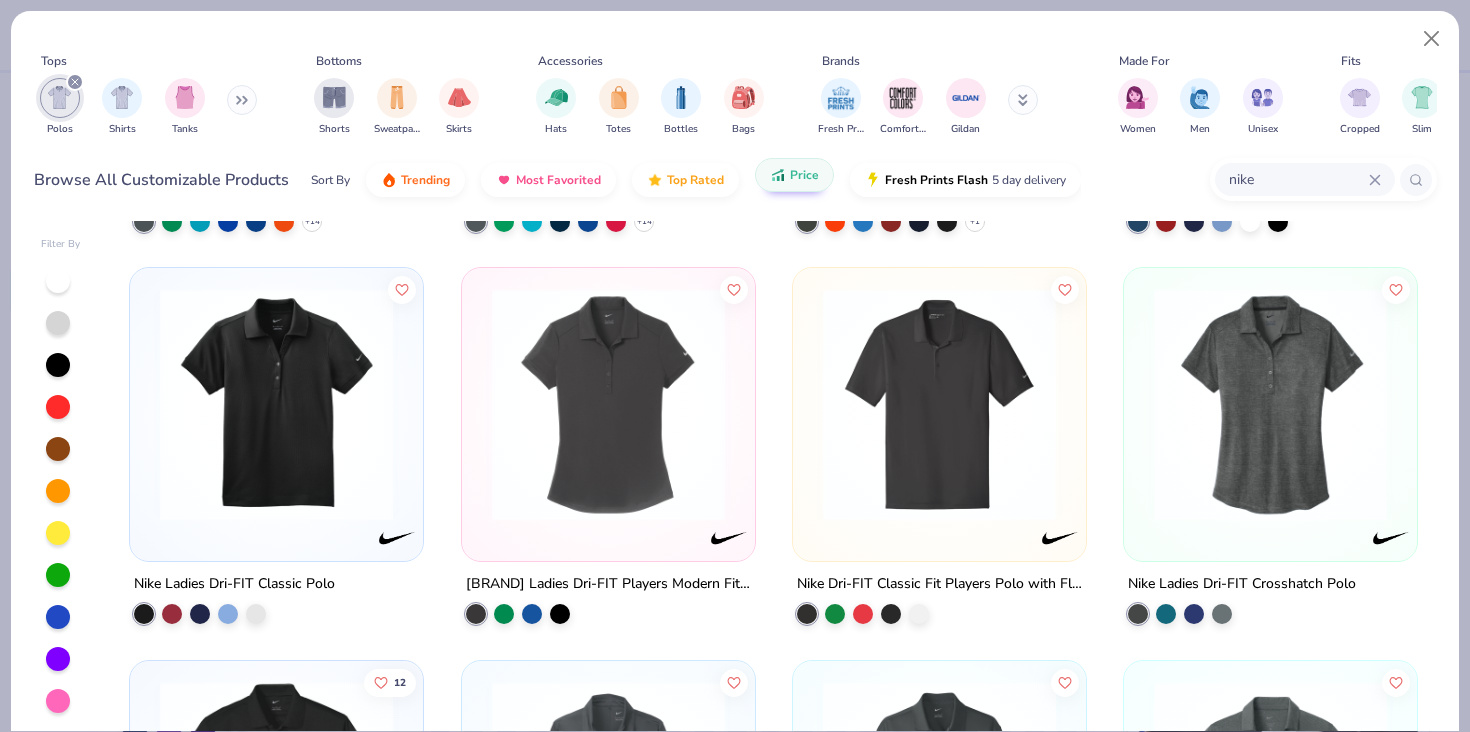 scroll, scrollTop: 371, scrollLeft: 0, axis: vertical 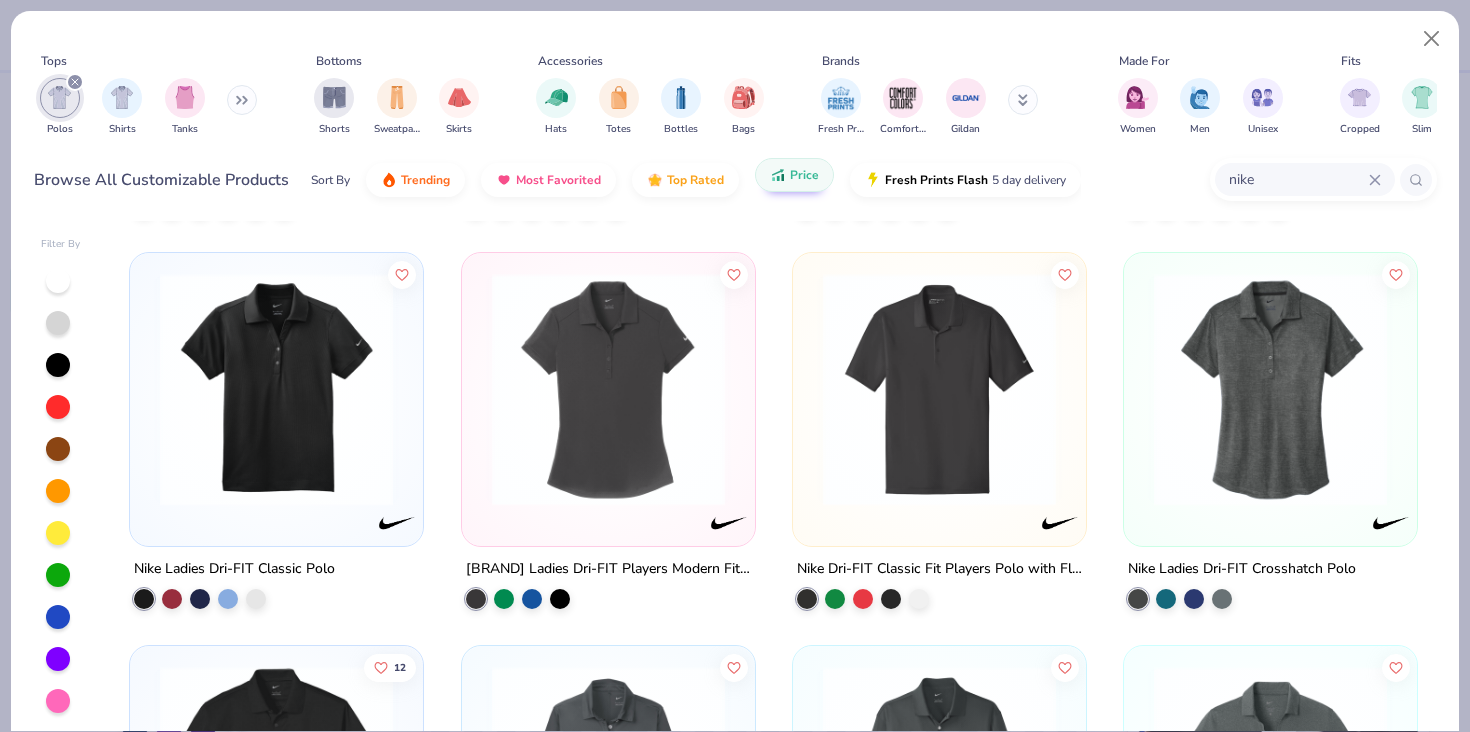 click on "Nike Ladies Dri-FIT Classic Polo" at bounding box center (234, 569) 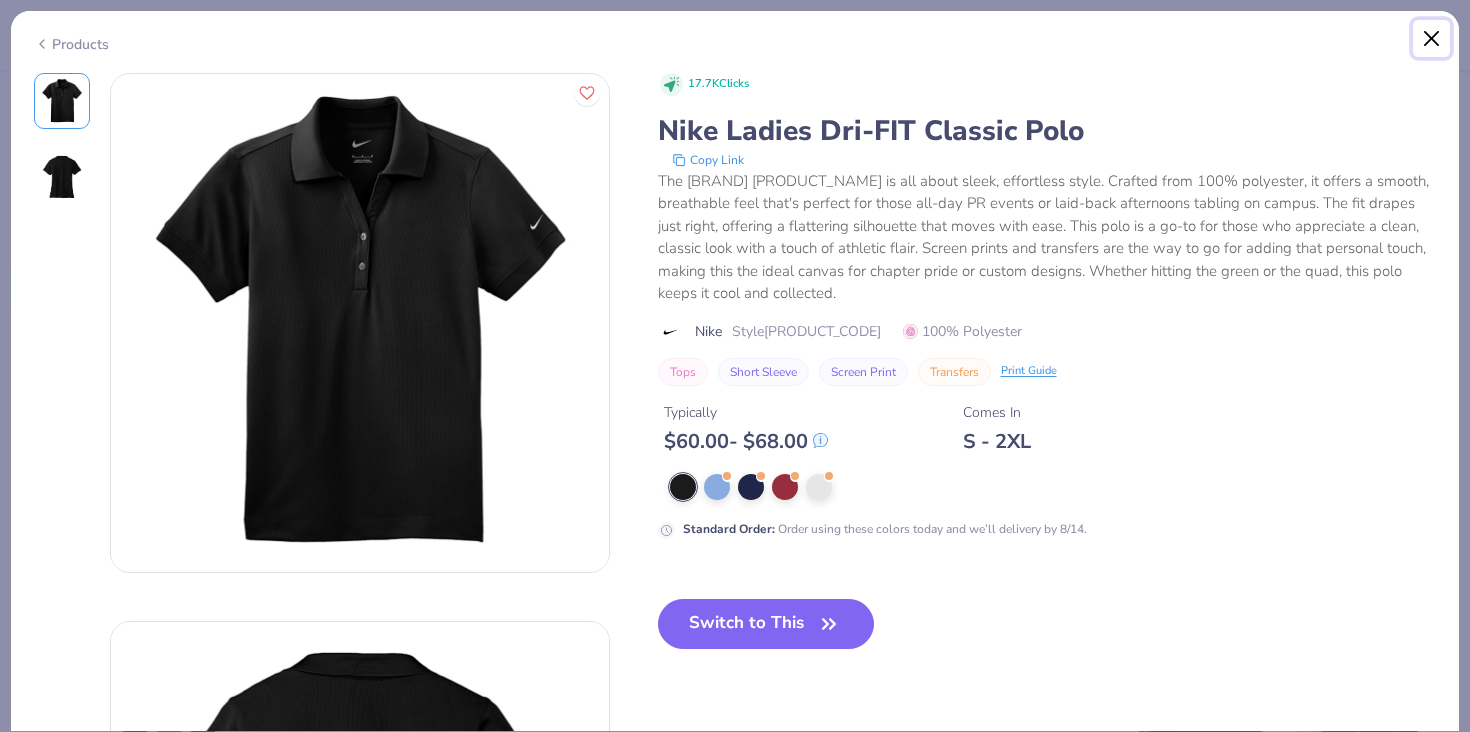 click at bounding box center (1432, 39) 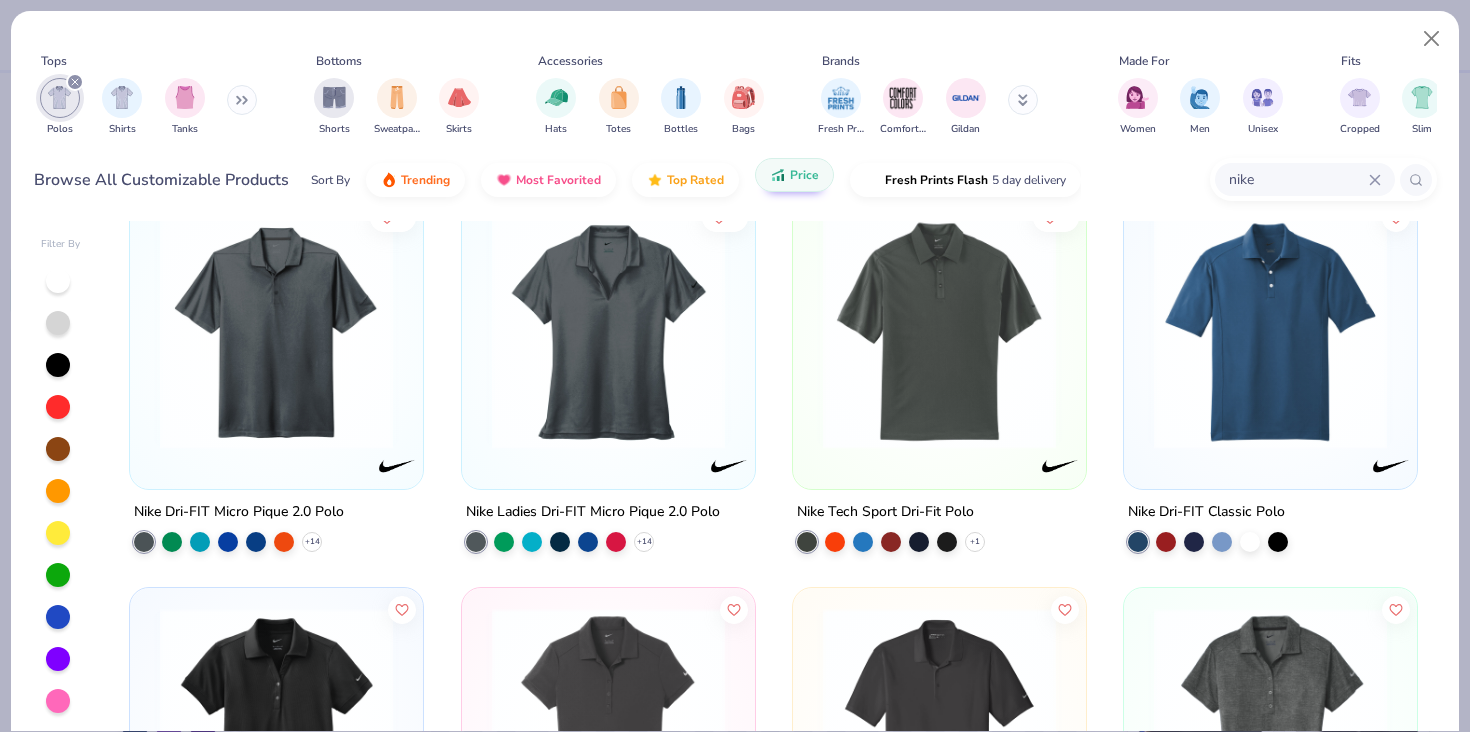 scroll, scrollTop: 0, scrollLeft: 0, axis: both 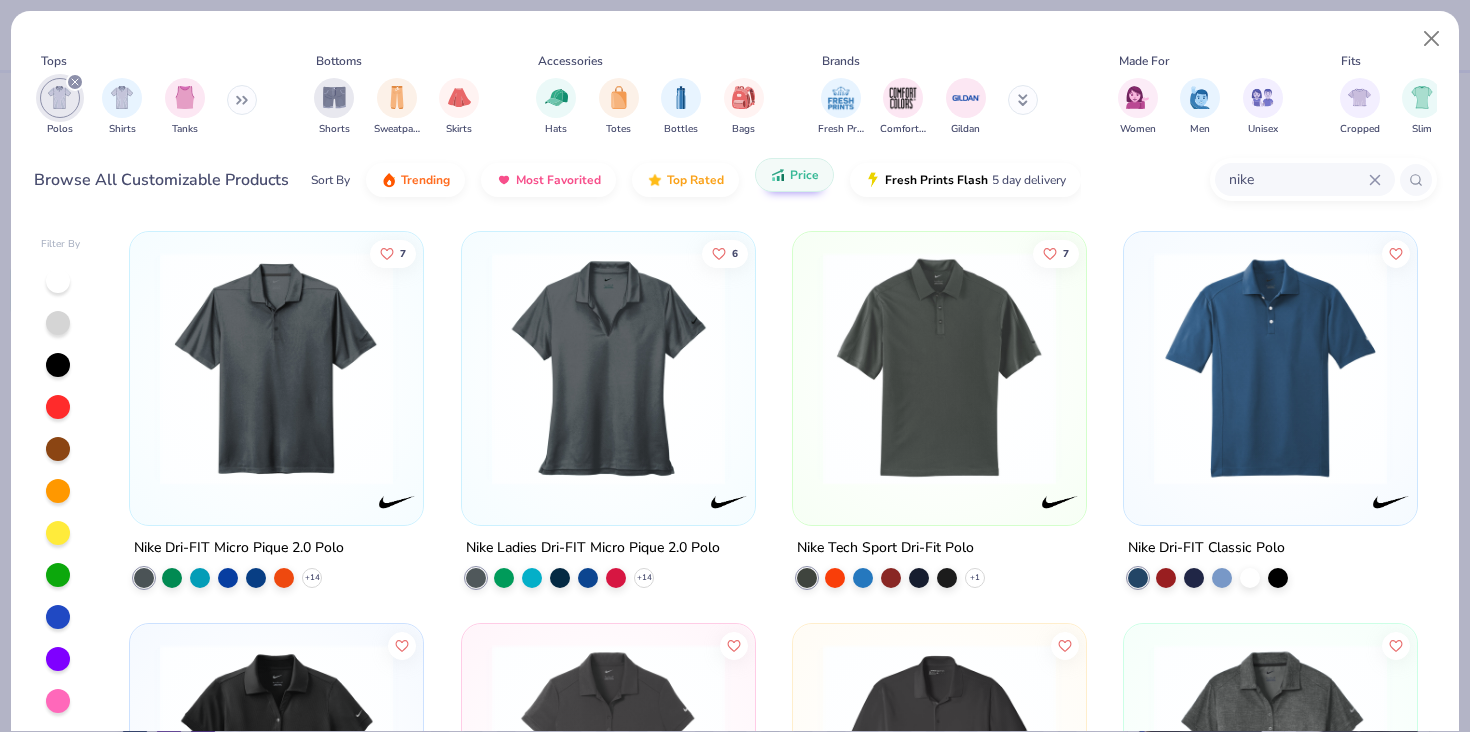click on "nike" at bounding box center (1298, 179) 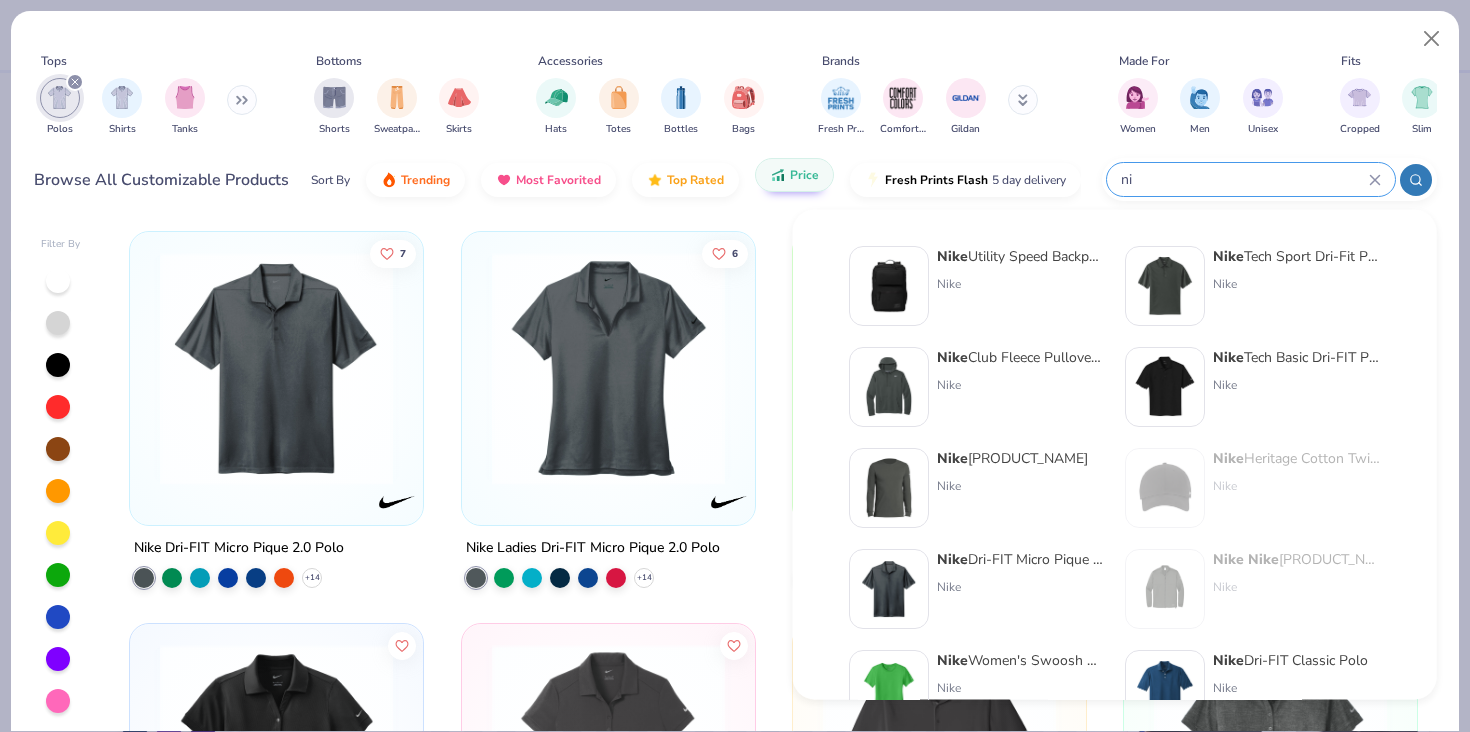 type on "n" 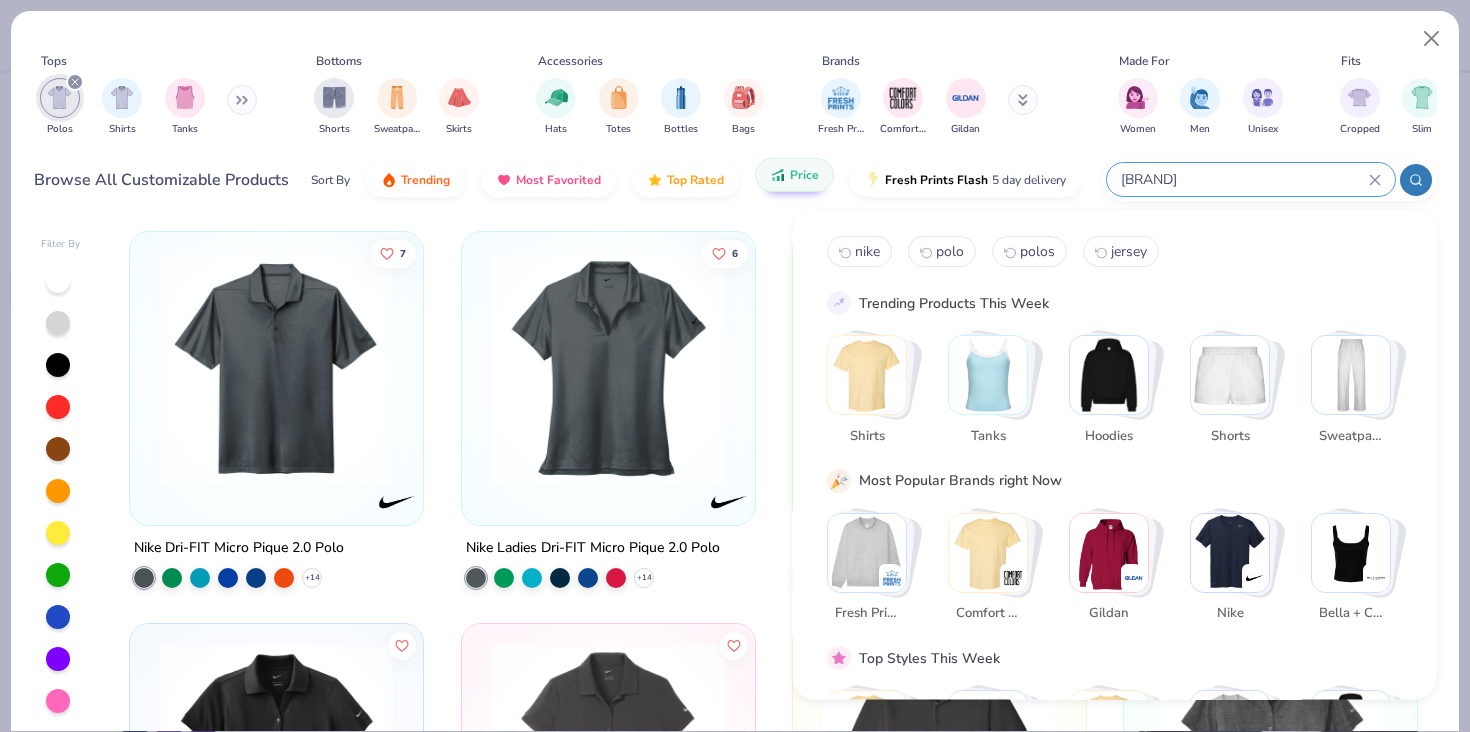 type on "[BRAND]" 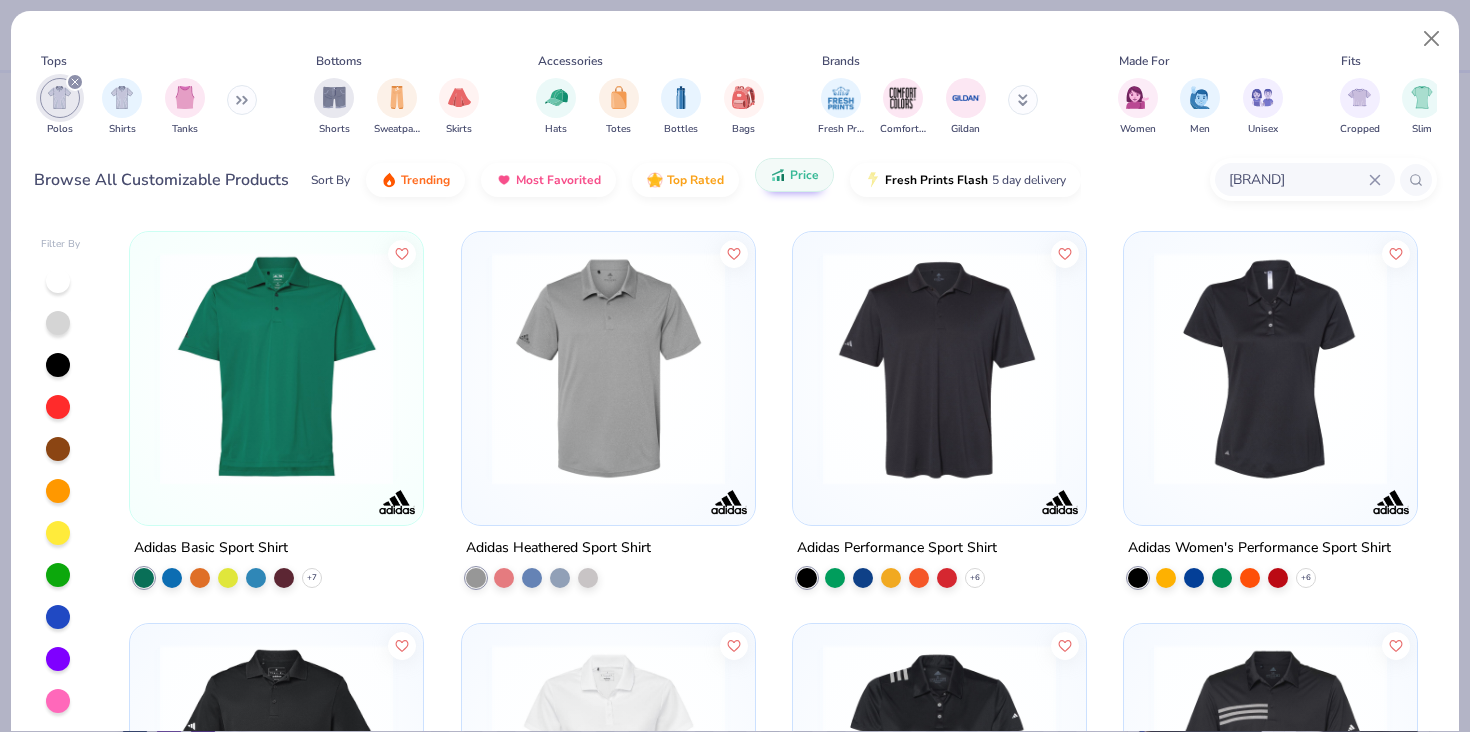 click on "Adidas Basic Sport Shirt" at bounding box center (211, 548) 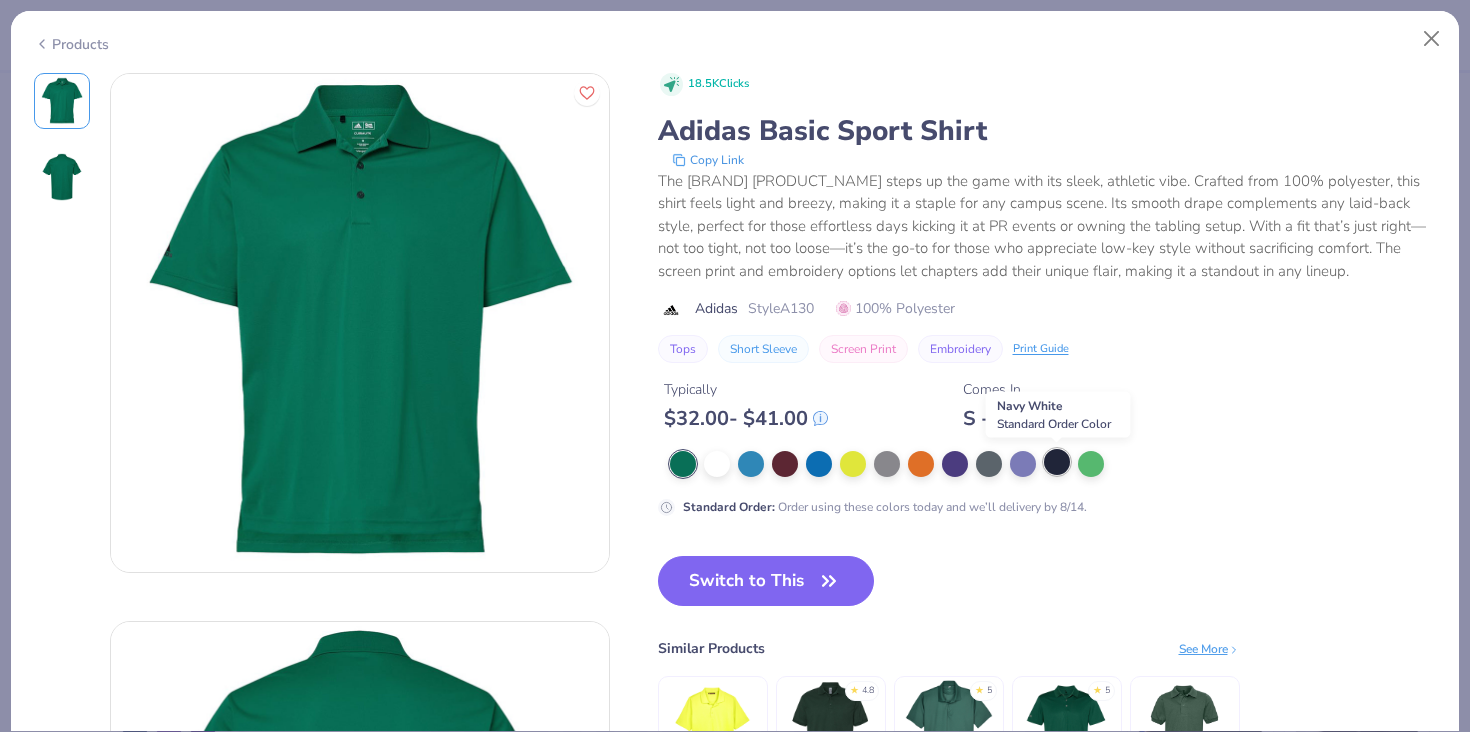 click at bounding box center (1057, 462) 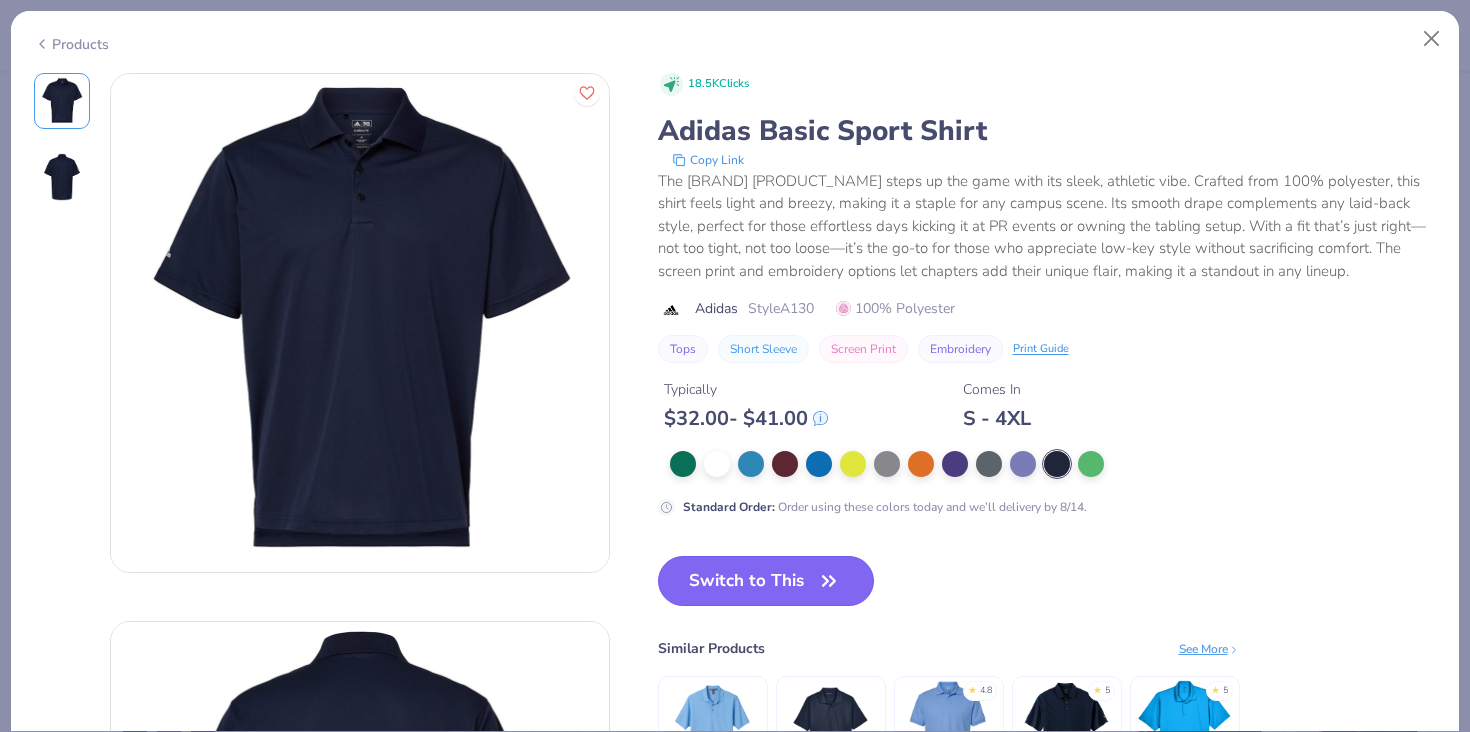 click on "Switch to This" at bounding box center [766, 581] 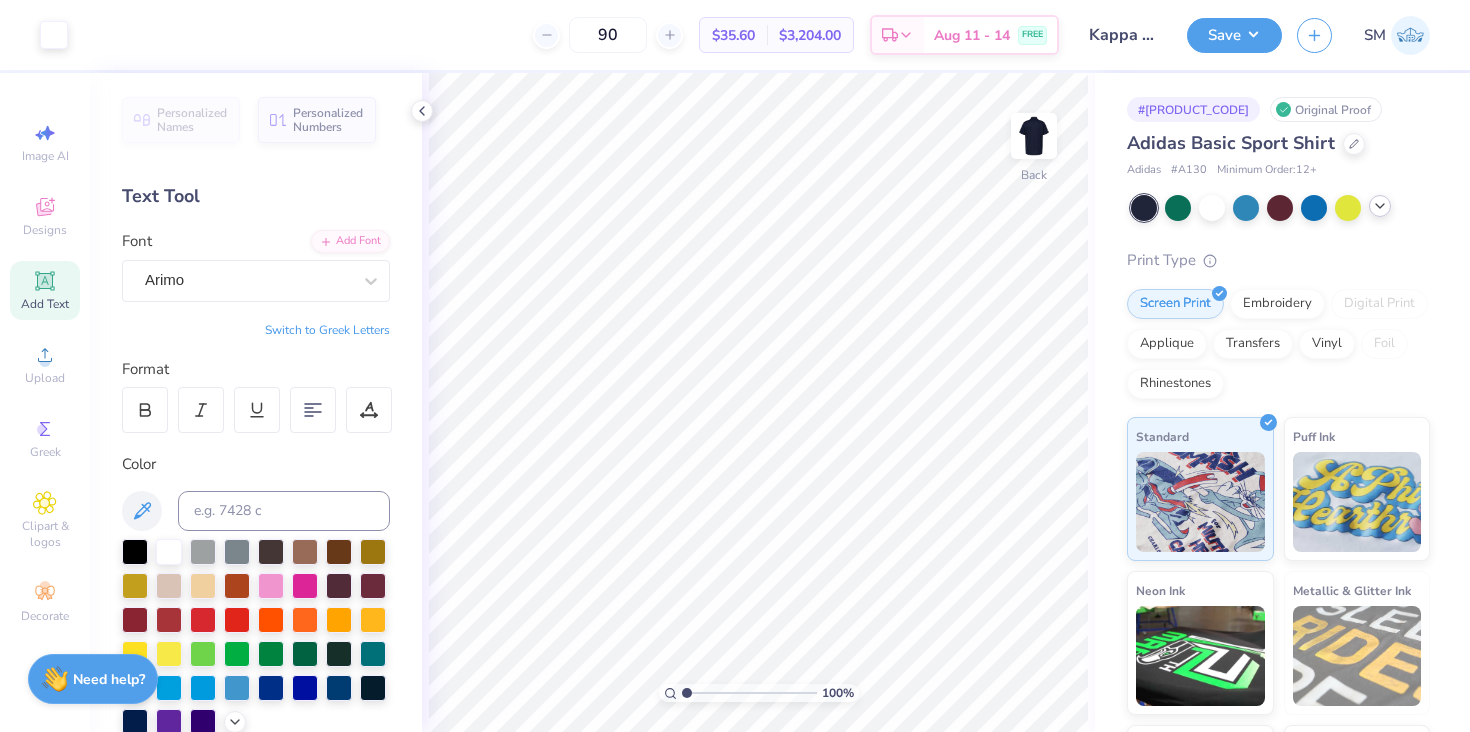 click 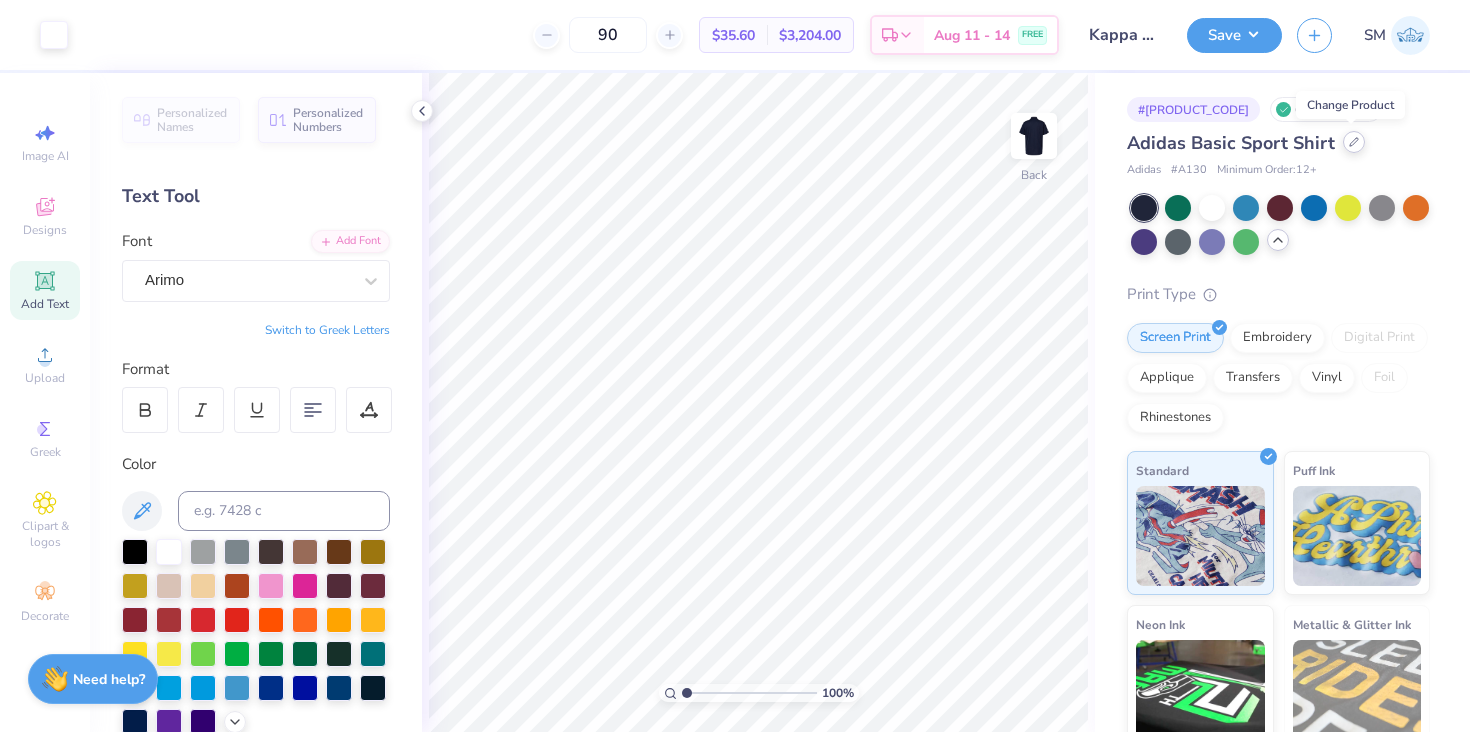 click 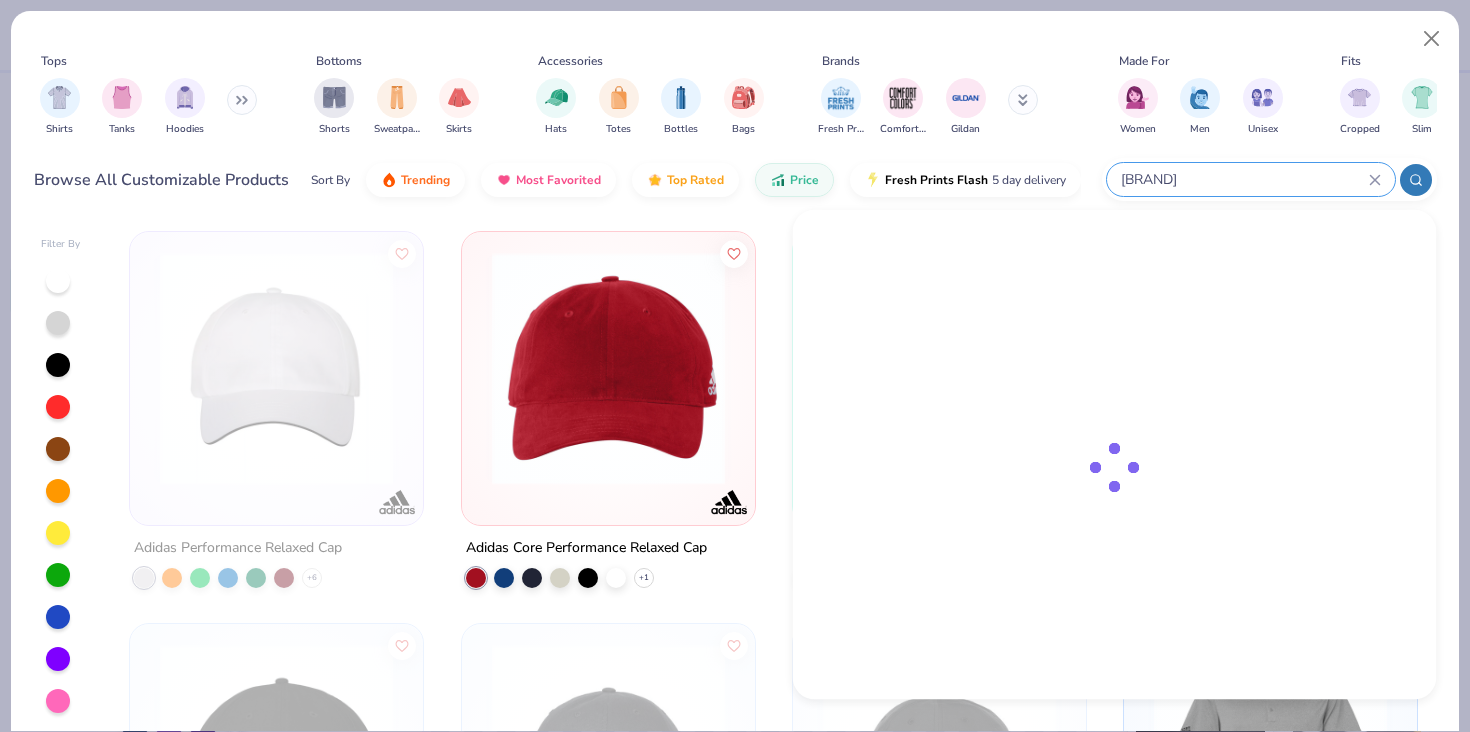 click on "[BRAND]" at bounding box center (1244, 179) 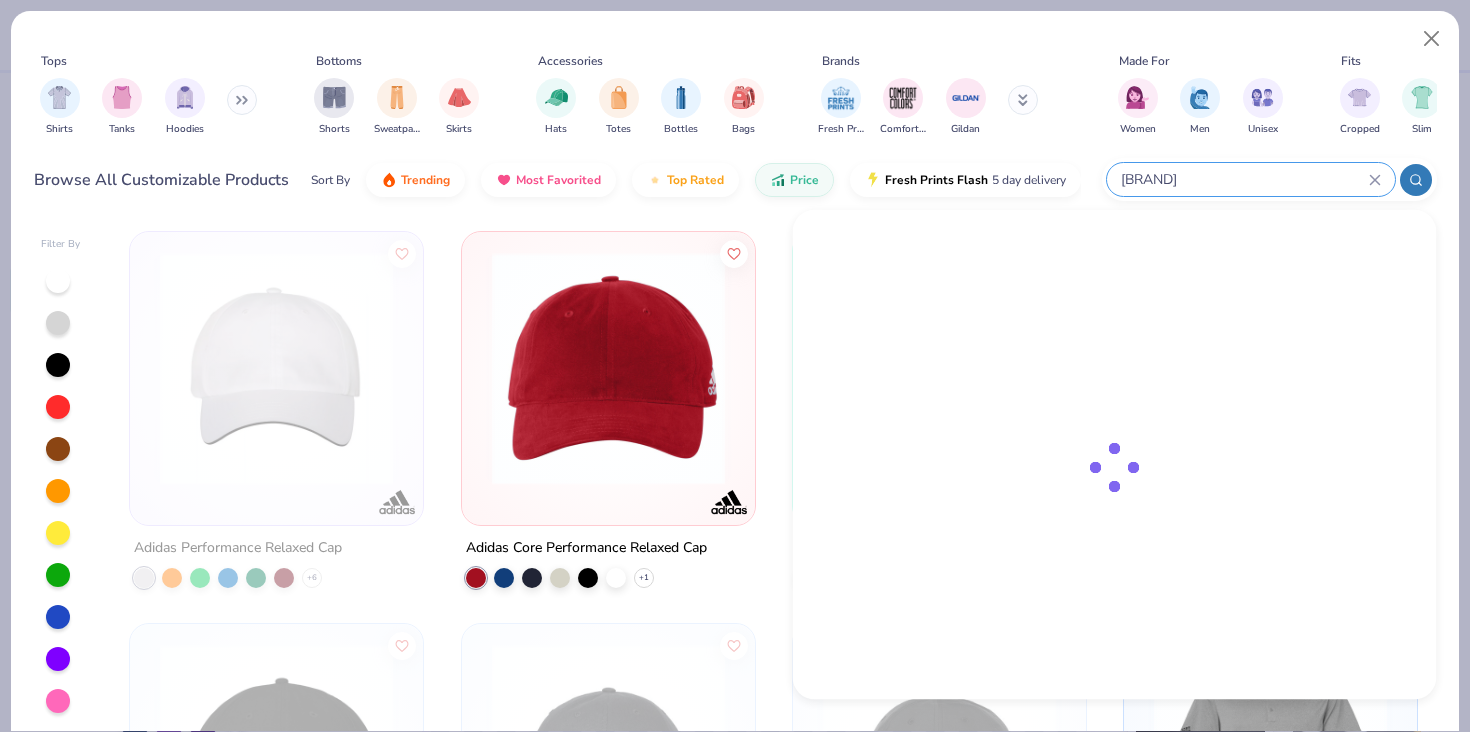type on "[BRAND]" 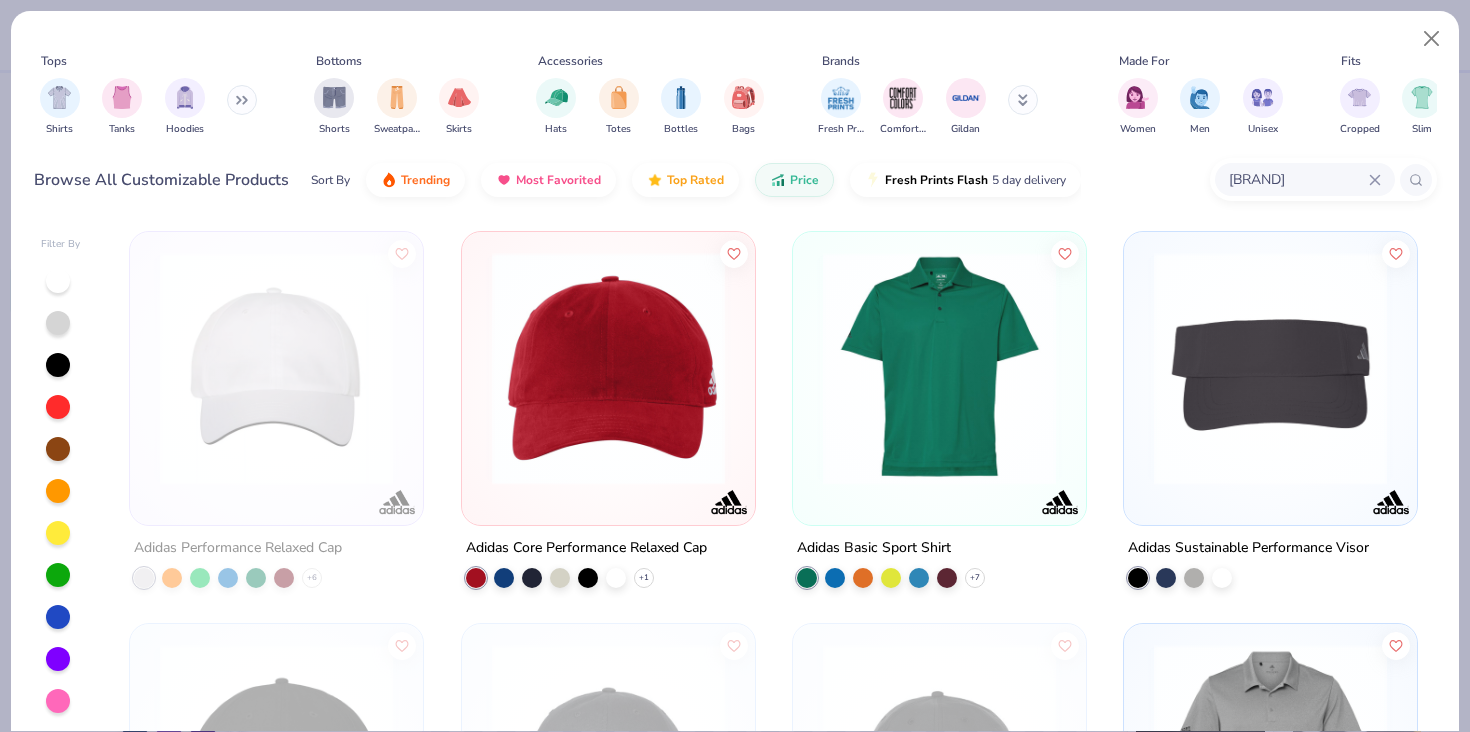 click 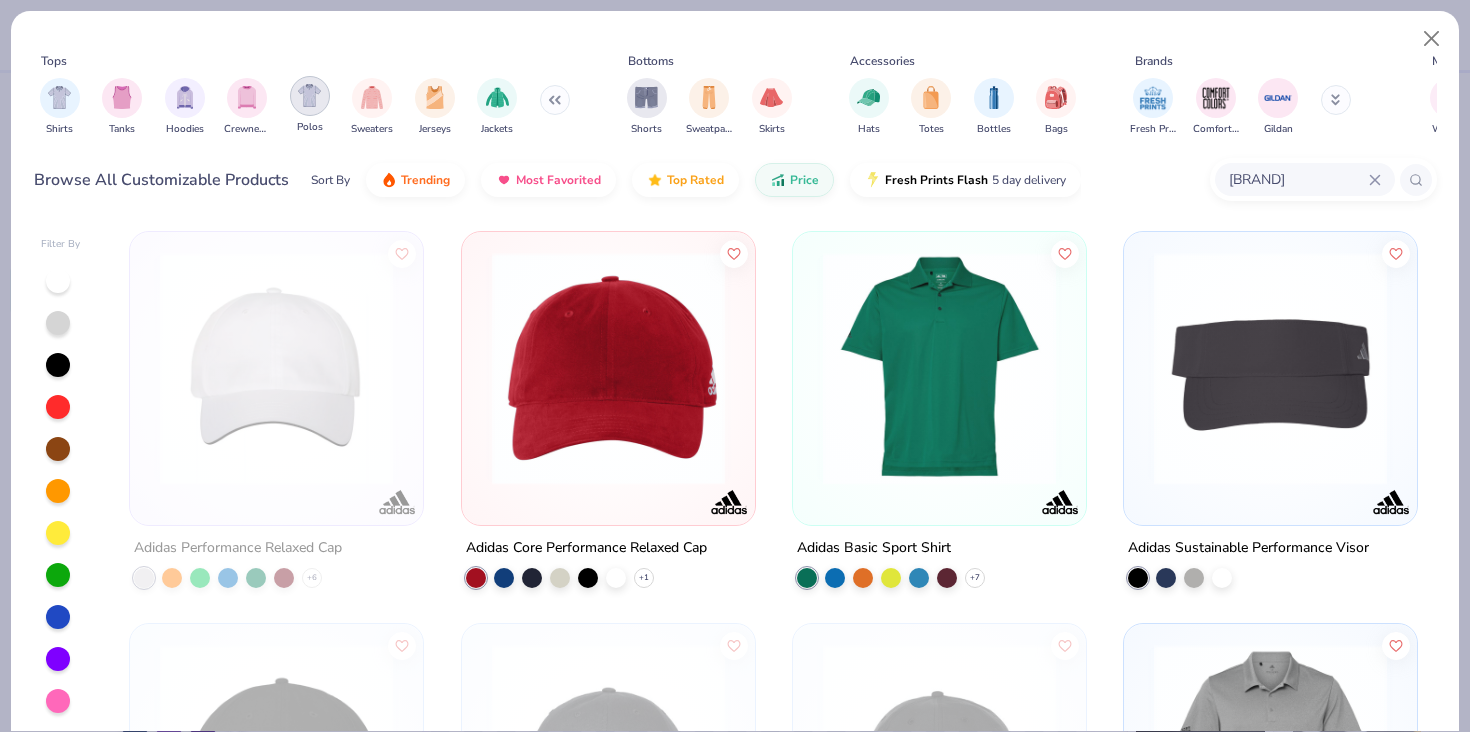 click at bounding box center (310, 96) 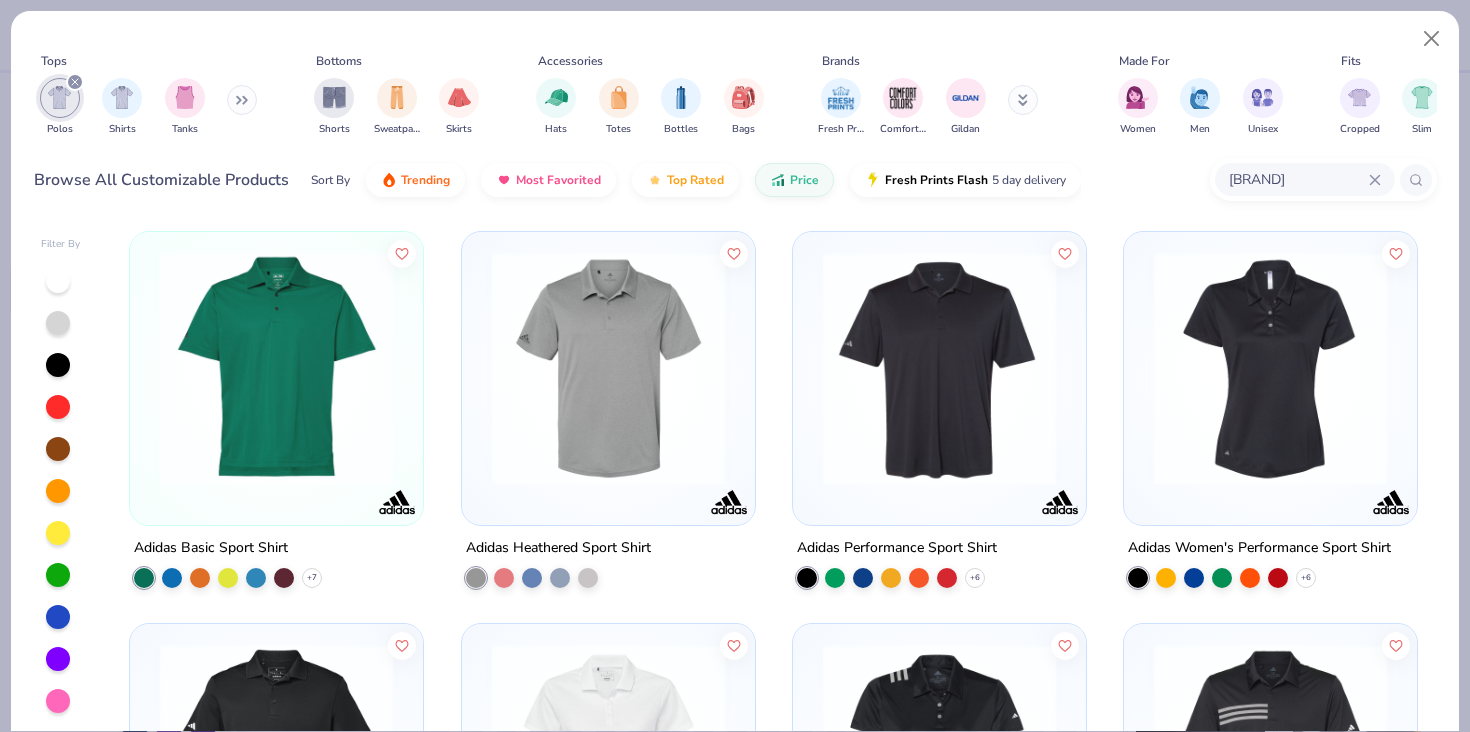 click on "Adidas Performance Sport Shirt" at bounding box center [897, 548] 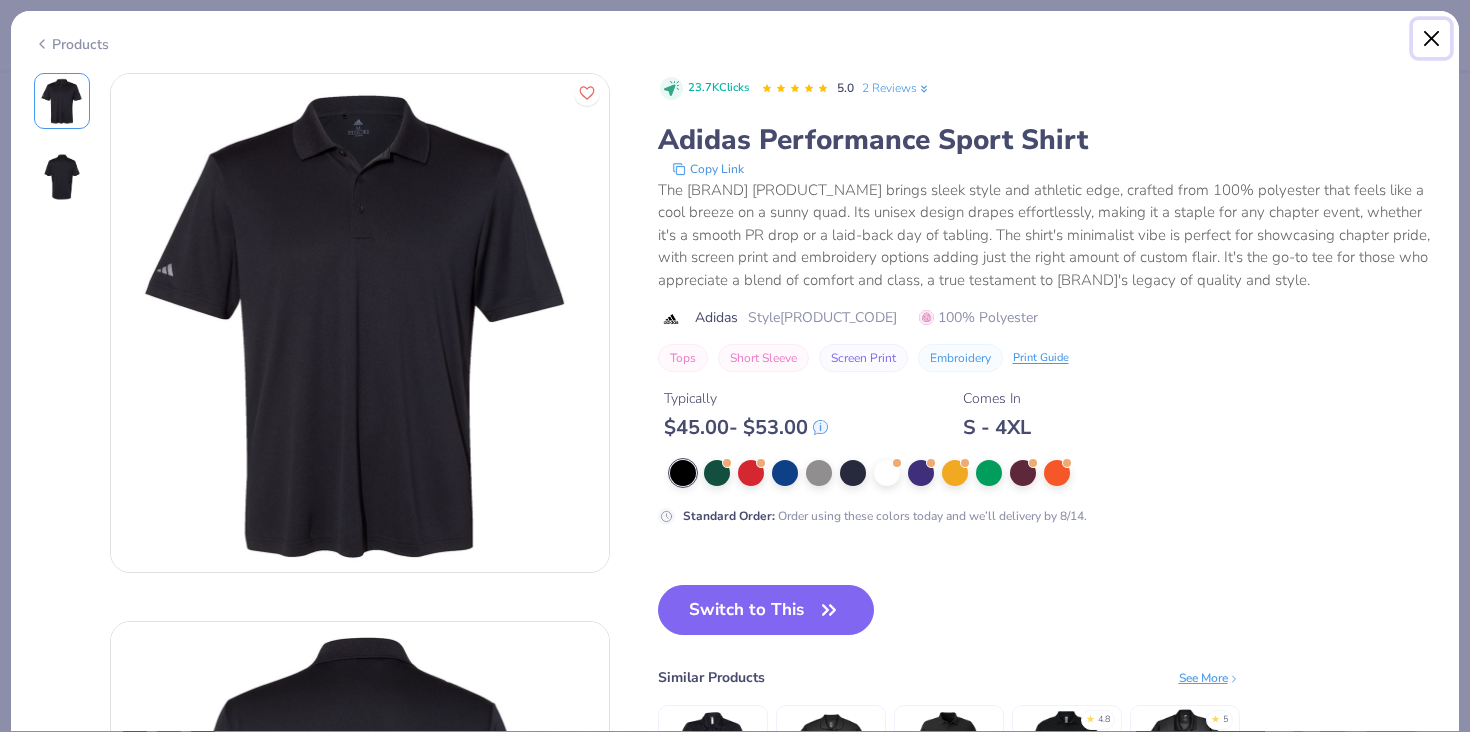 click at bounding box center (1432, 39) 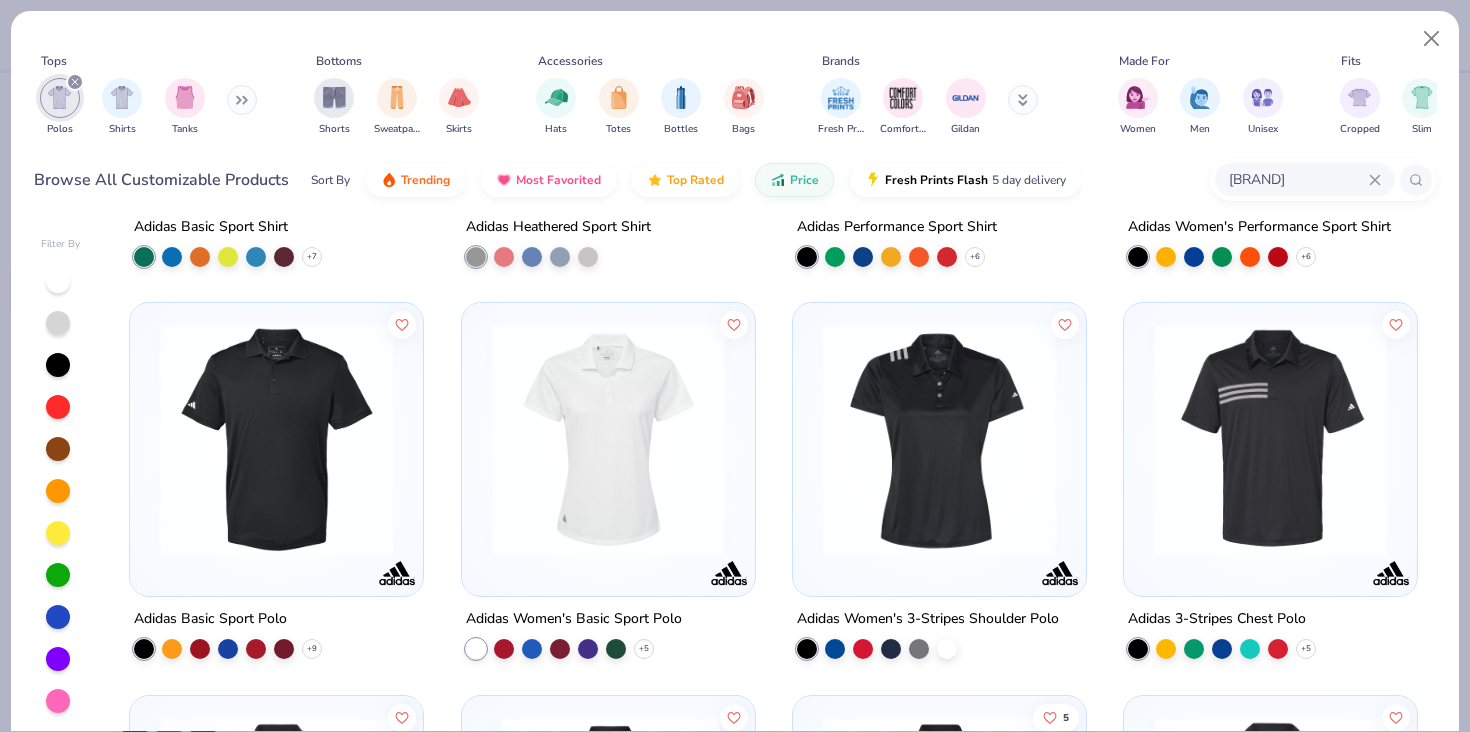 scroll, scrollTop: 317, scrollLeft: 0, axis: vertical 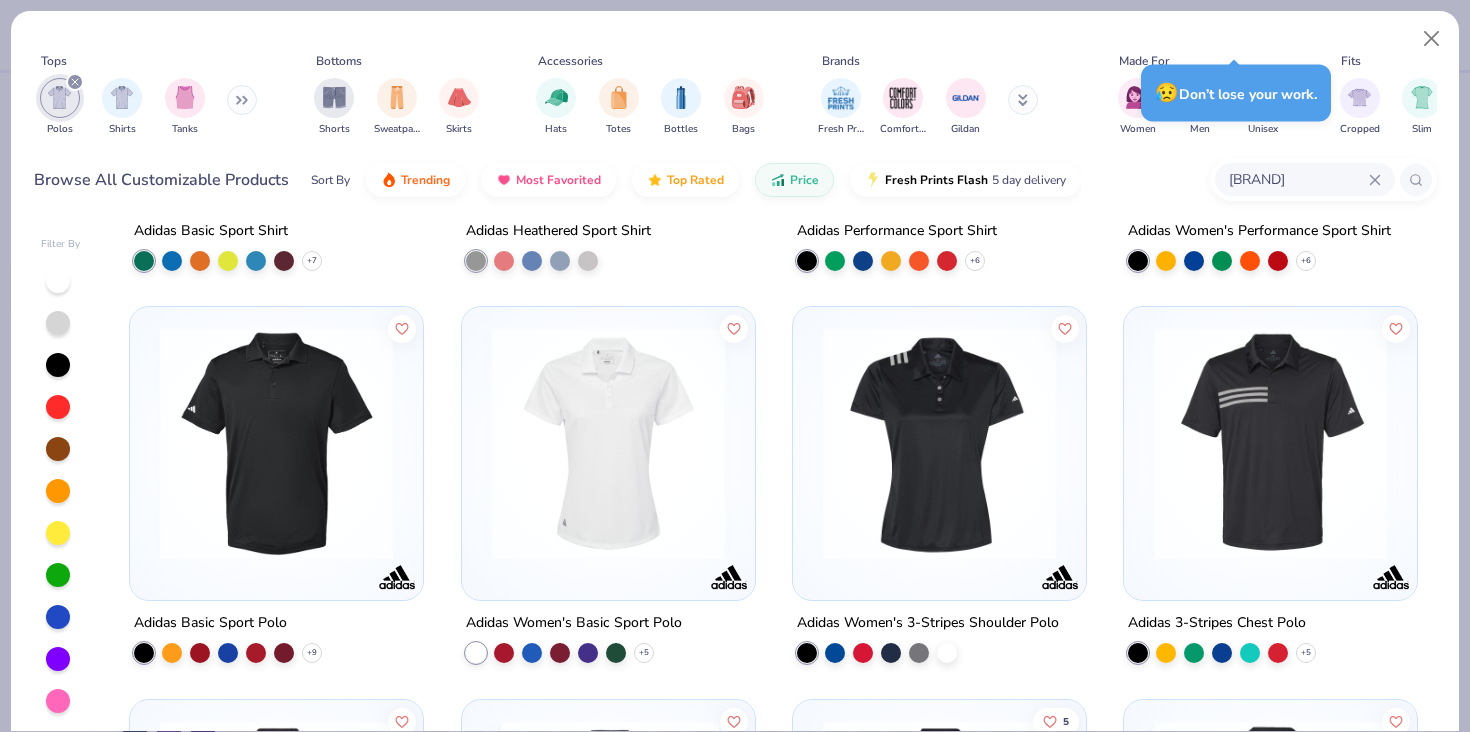 click on "Adidas Basic Sport Polo" at bounding box center [210, 623] 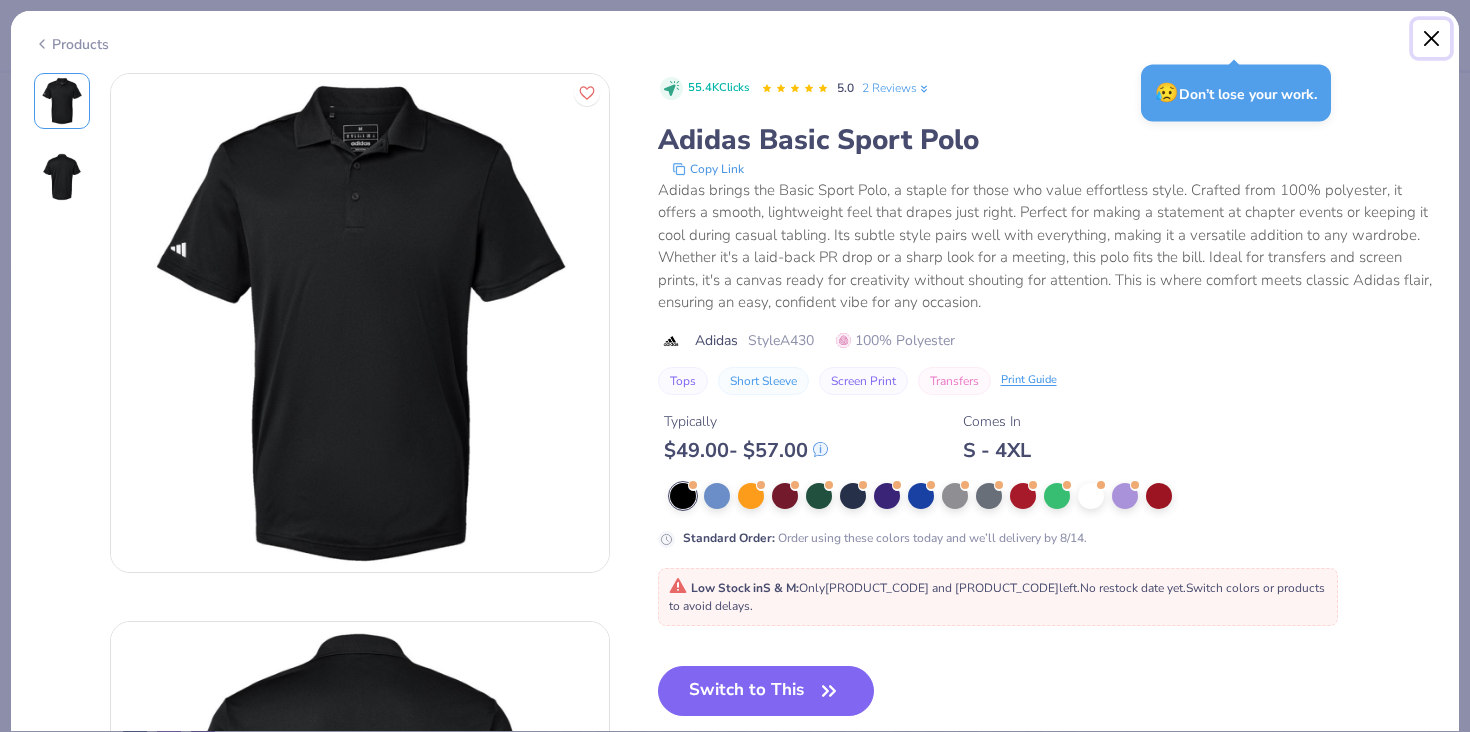 click at bounding box center [1432, 39] 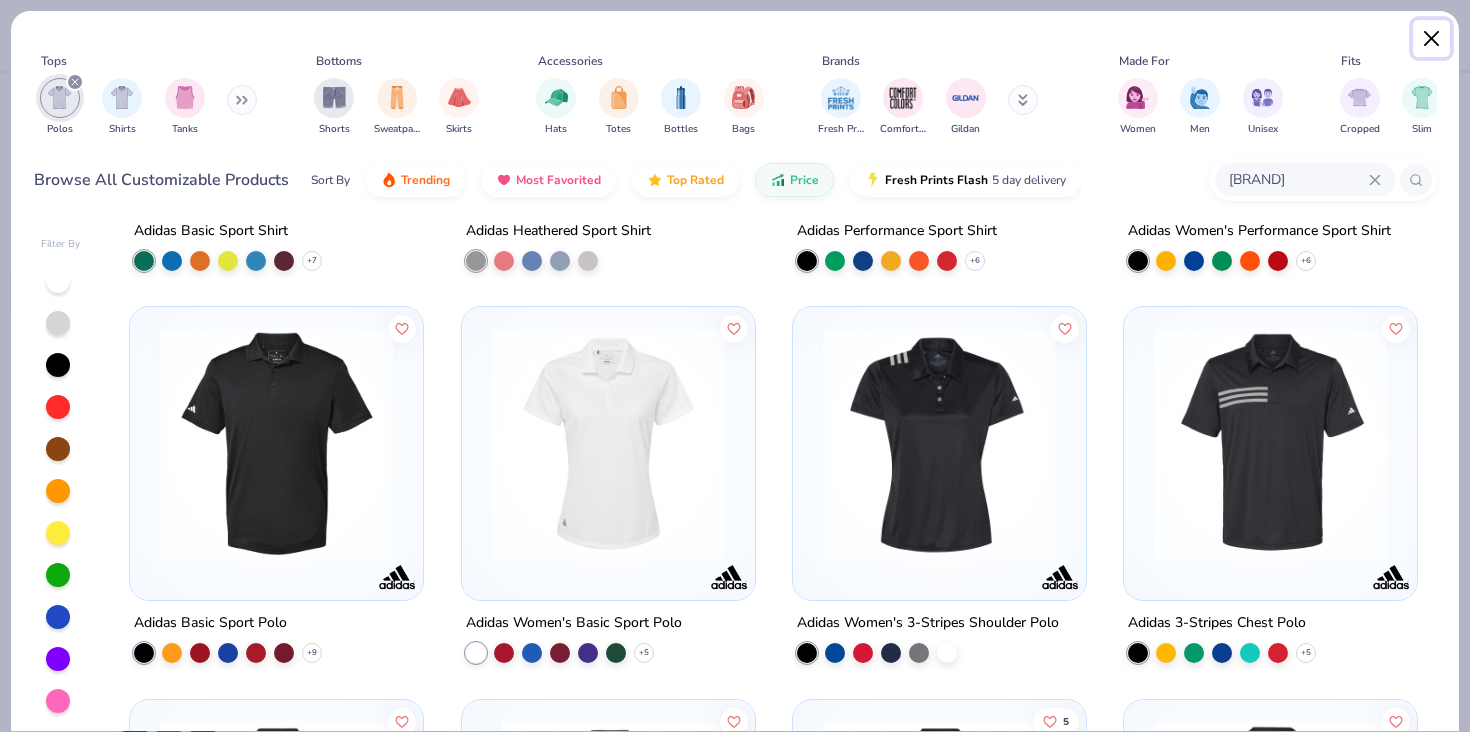 click at bounding box center (1432, 39) 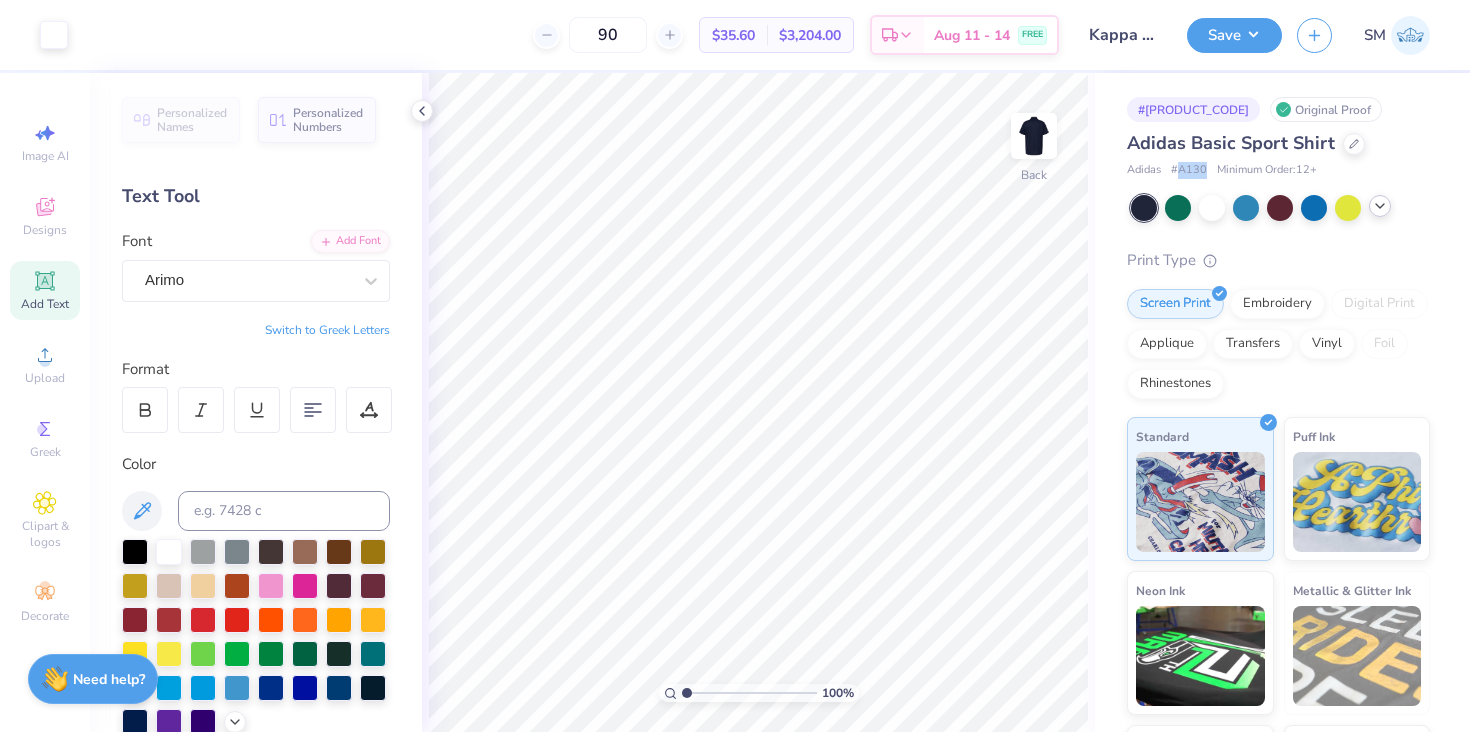 drag, startPoint x: 1178, startPoint y: 170, endPoint x: 1207, endPoint y: 169, distance: 29.017237 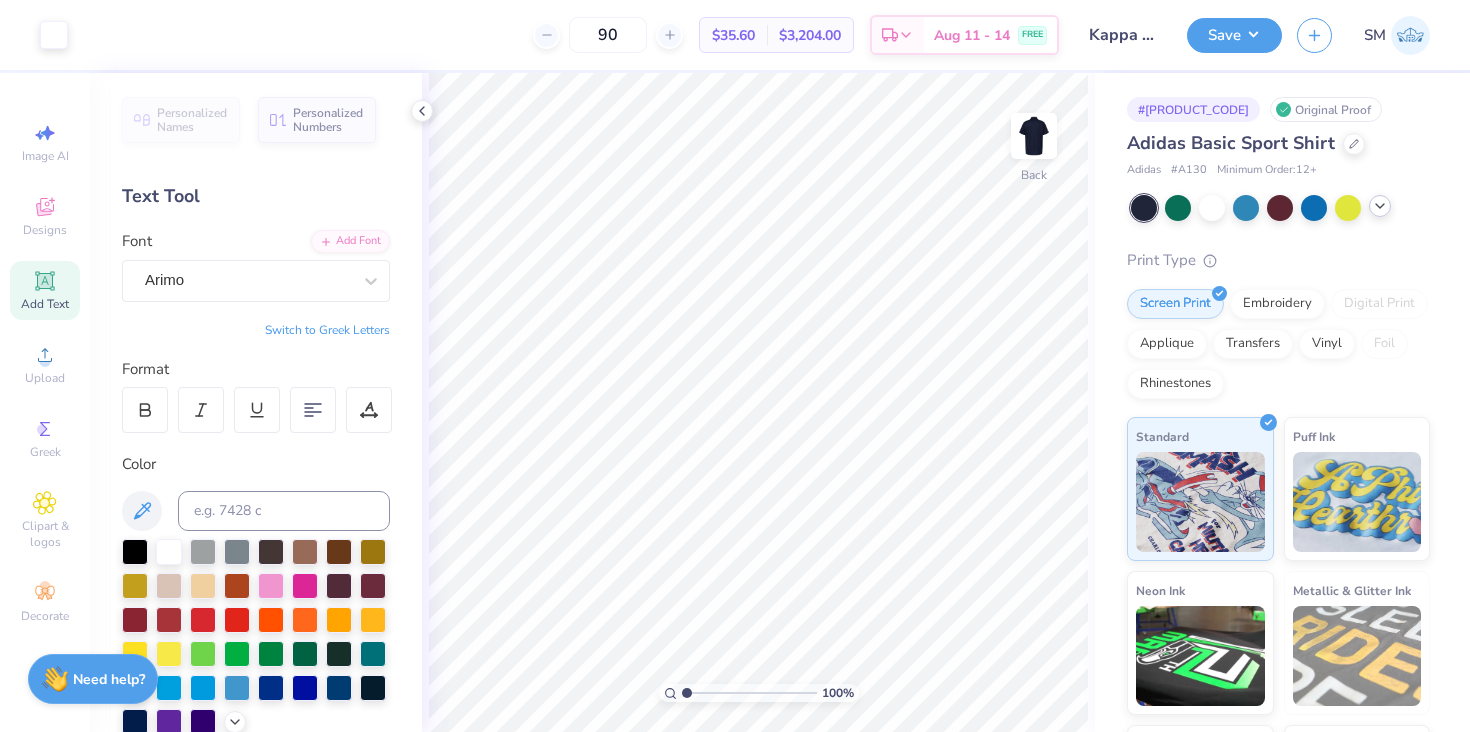 click 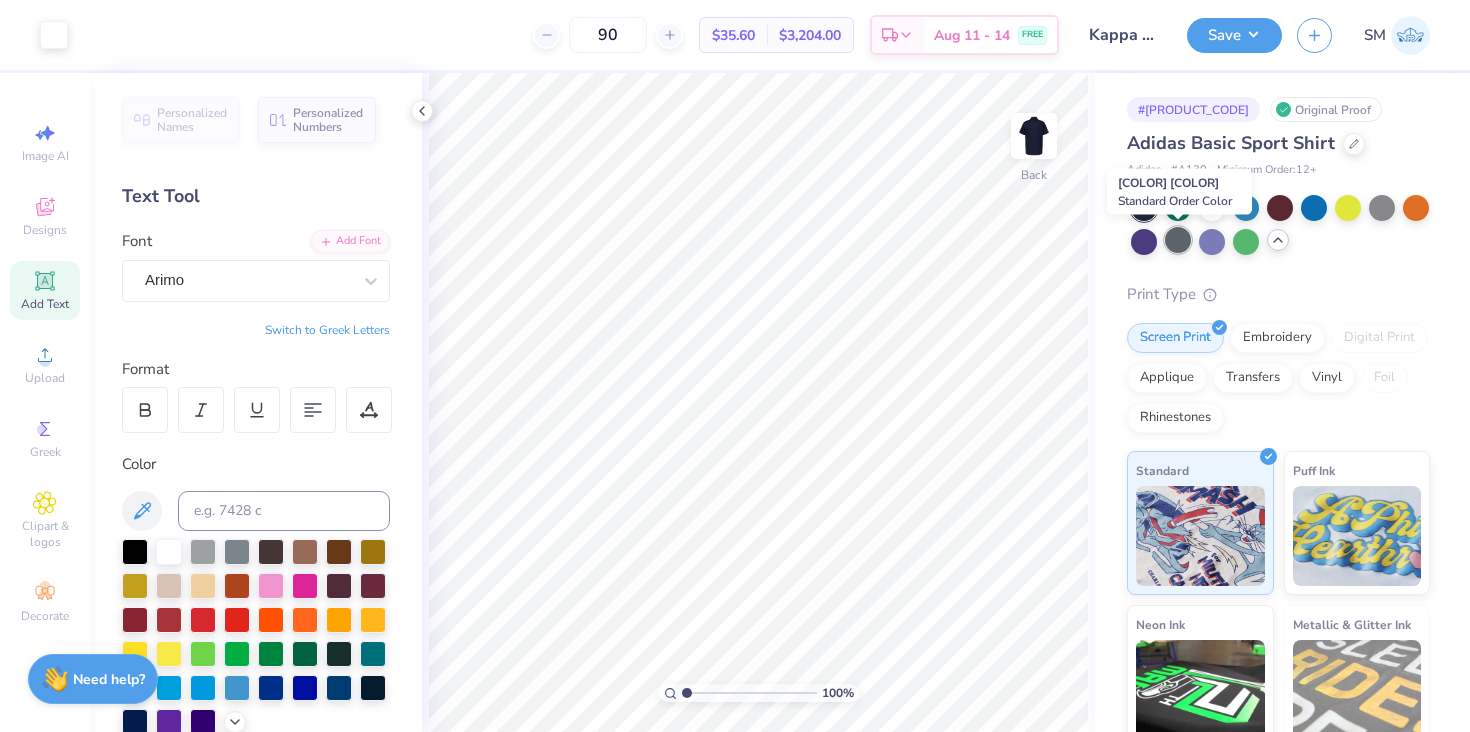 click at bounding box center [1178, 240] 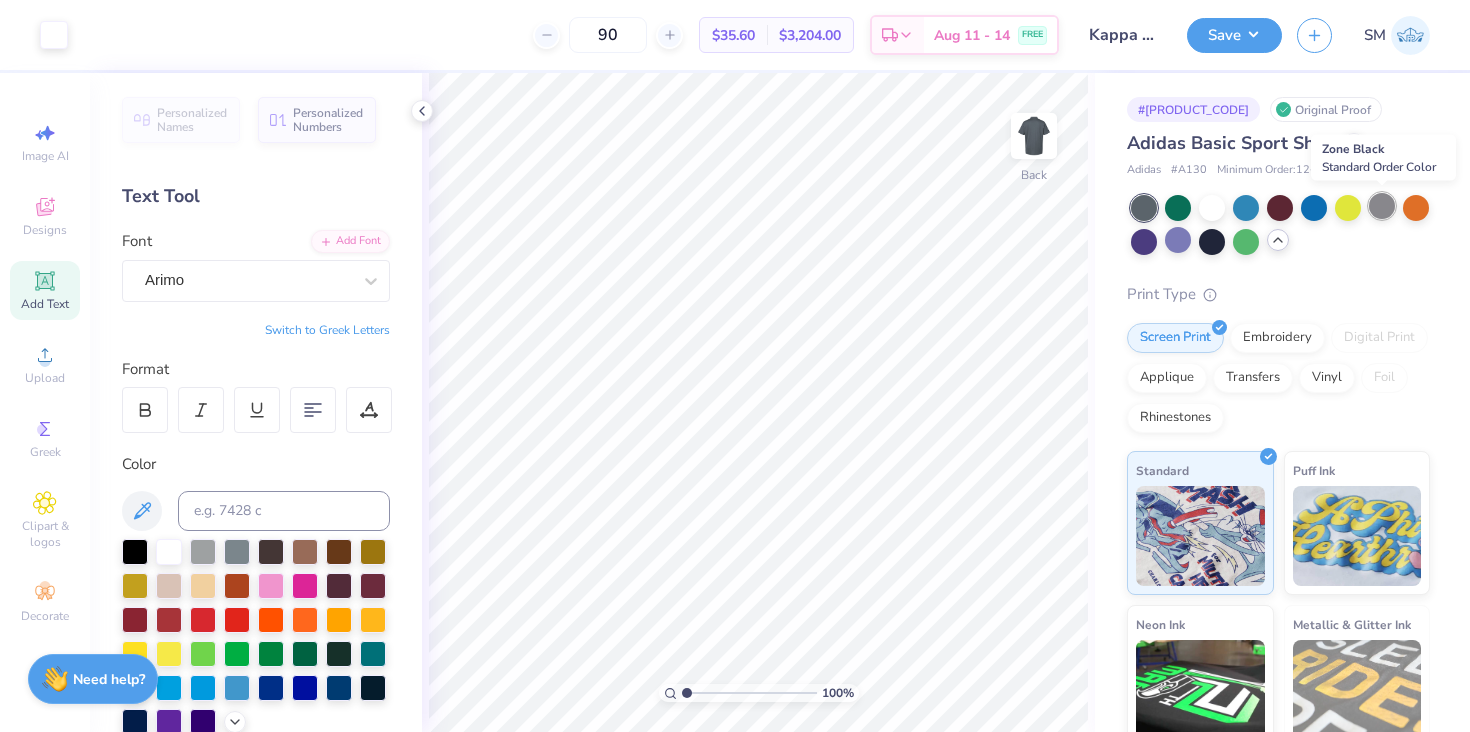 click at bounding box center (1382, 206) 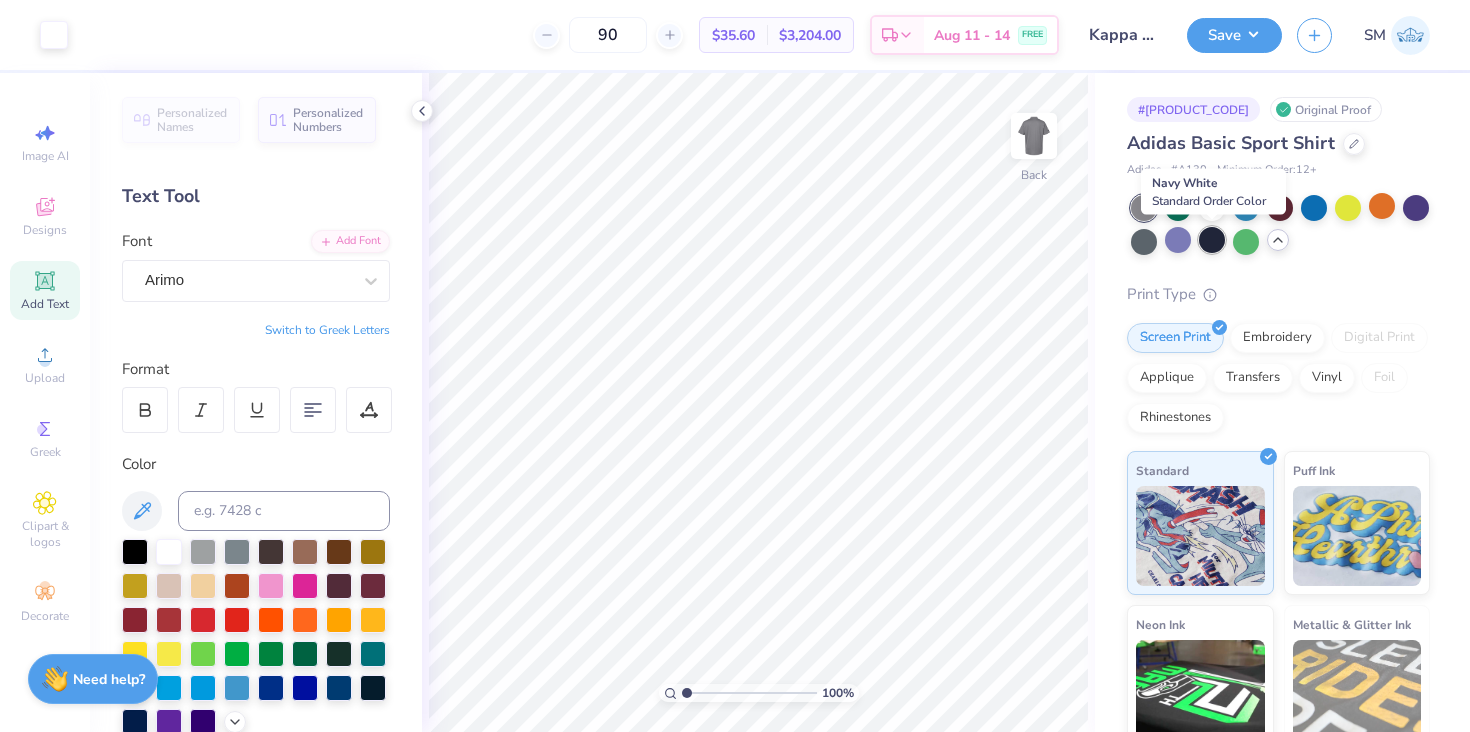 click at bounding box center [1212, 240] 